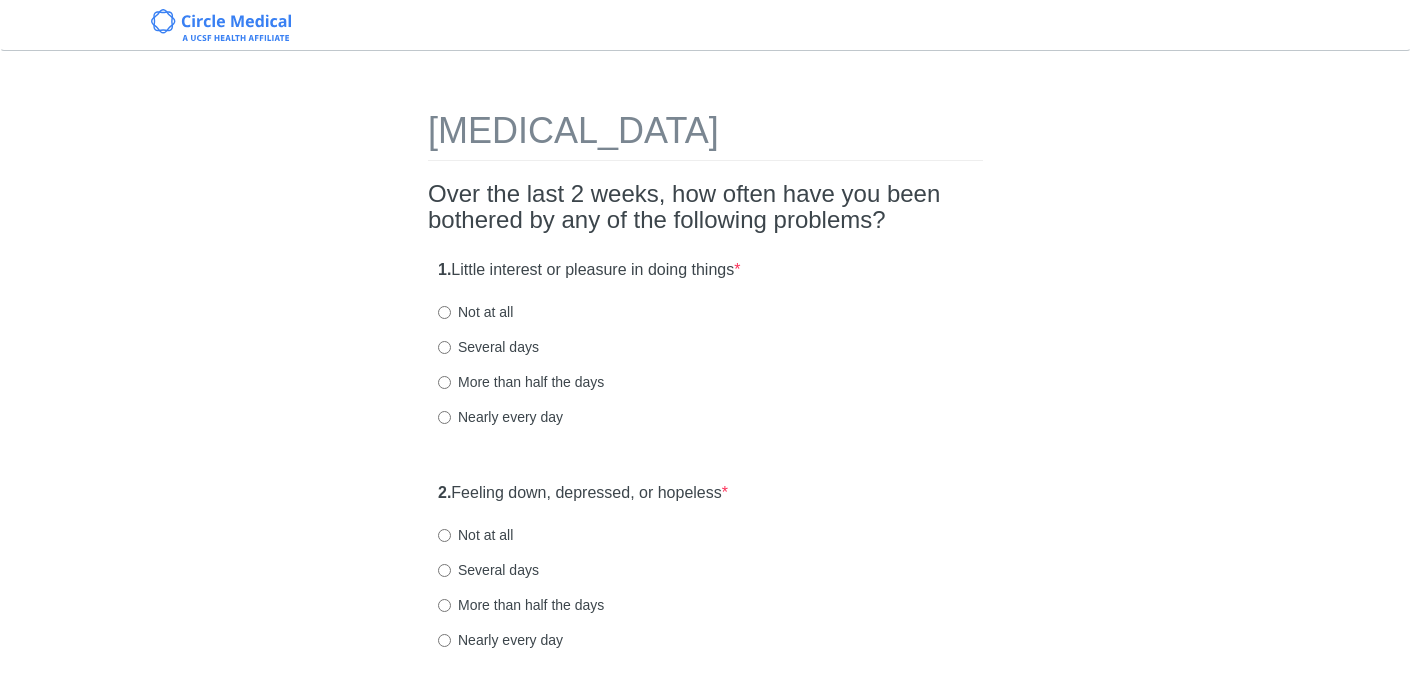 scroll, scrollTop: 0, scrollLeft: 0, axis: both 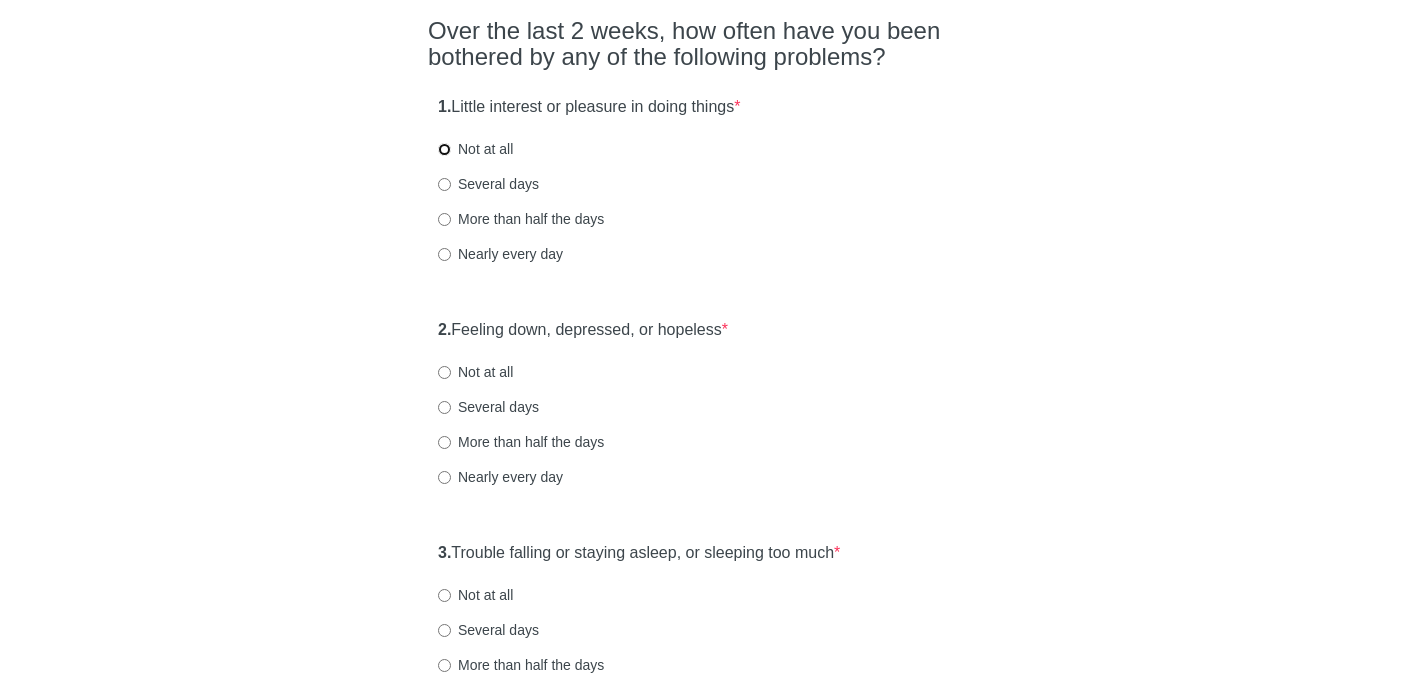 click on "Not at all" at bounding box center (444, 149) 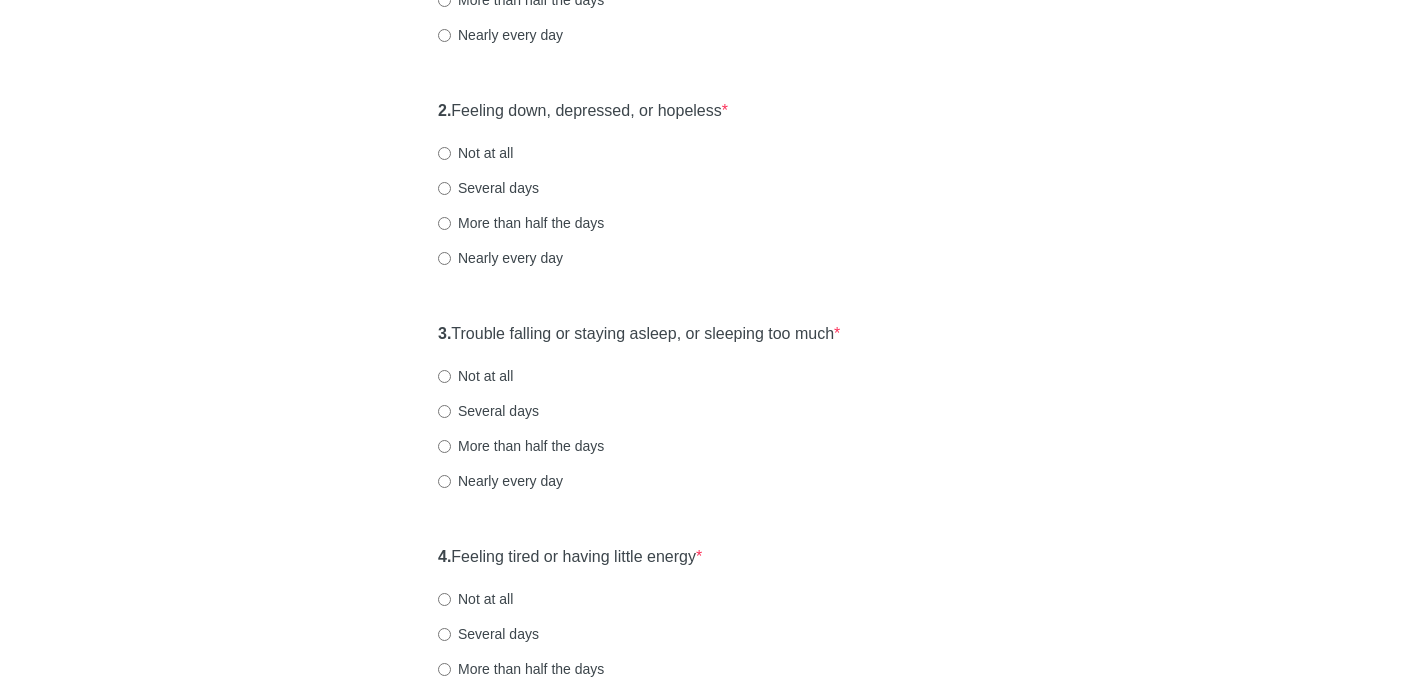 scroll, scrollTop: 397, scrollLeft: 0, axis: vertical 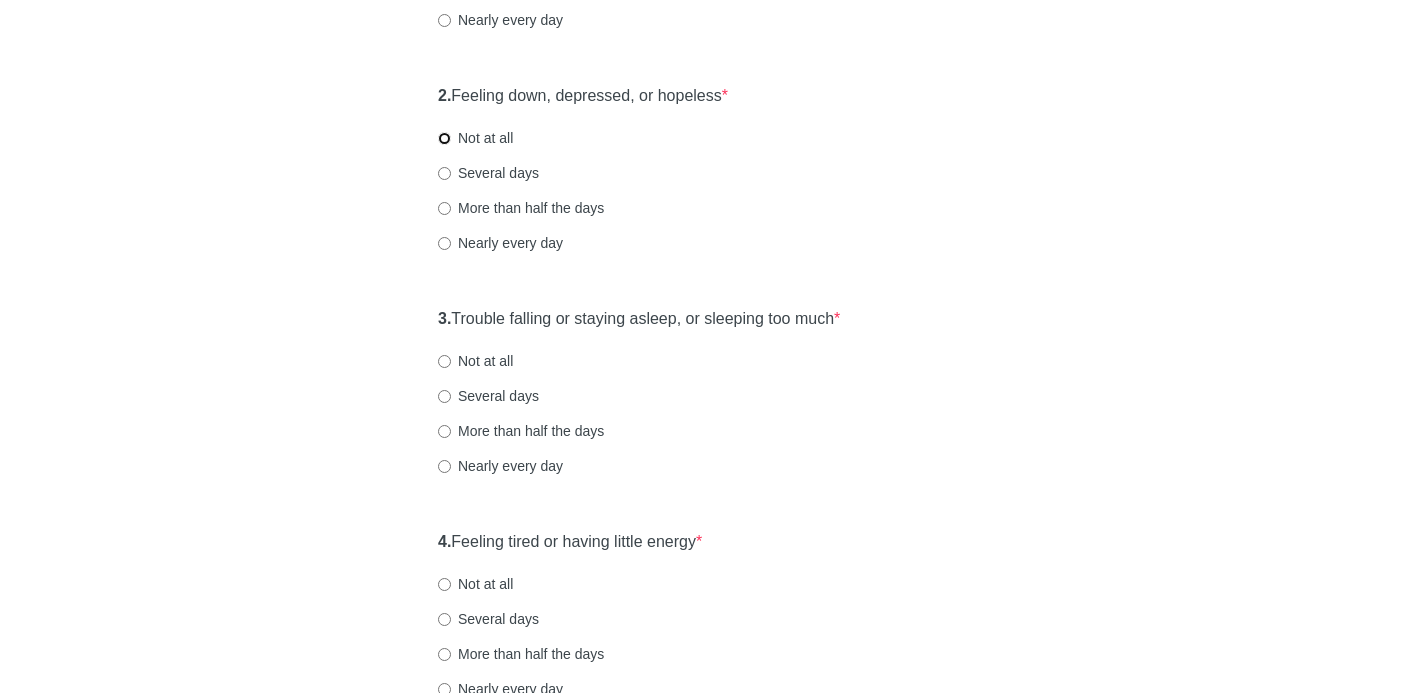 click on "Not at all" at bounding box center [444, 138] 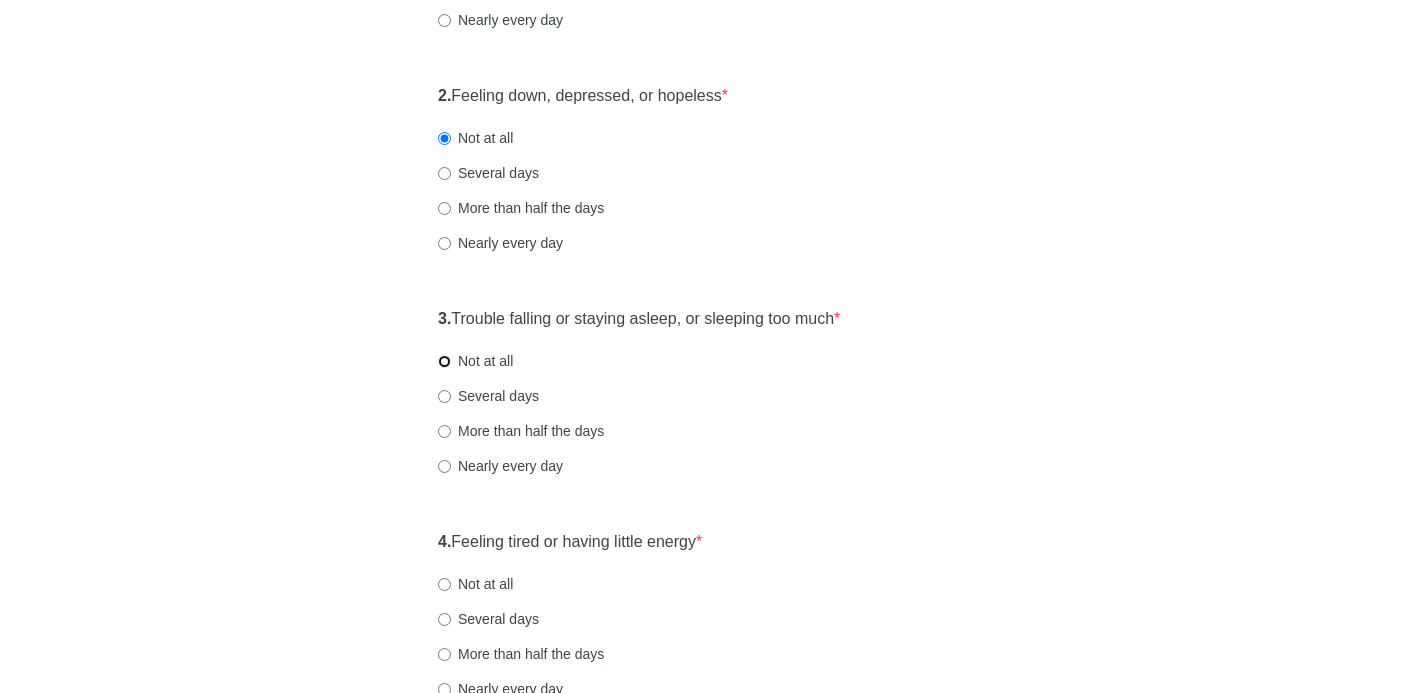 click on "Not at all" at bounding box center [444, 361] 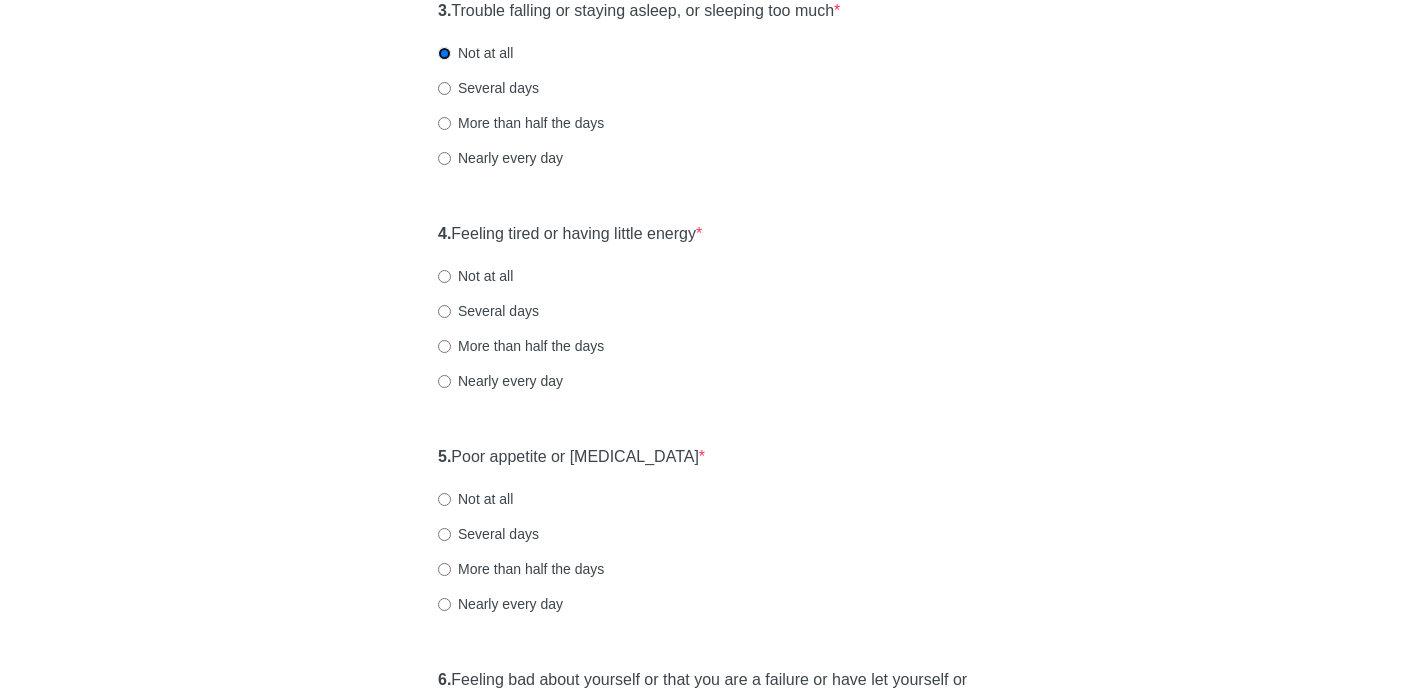 scroll, scrollTop: 890, scrollLeft: 0, axis: vertical 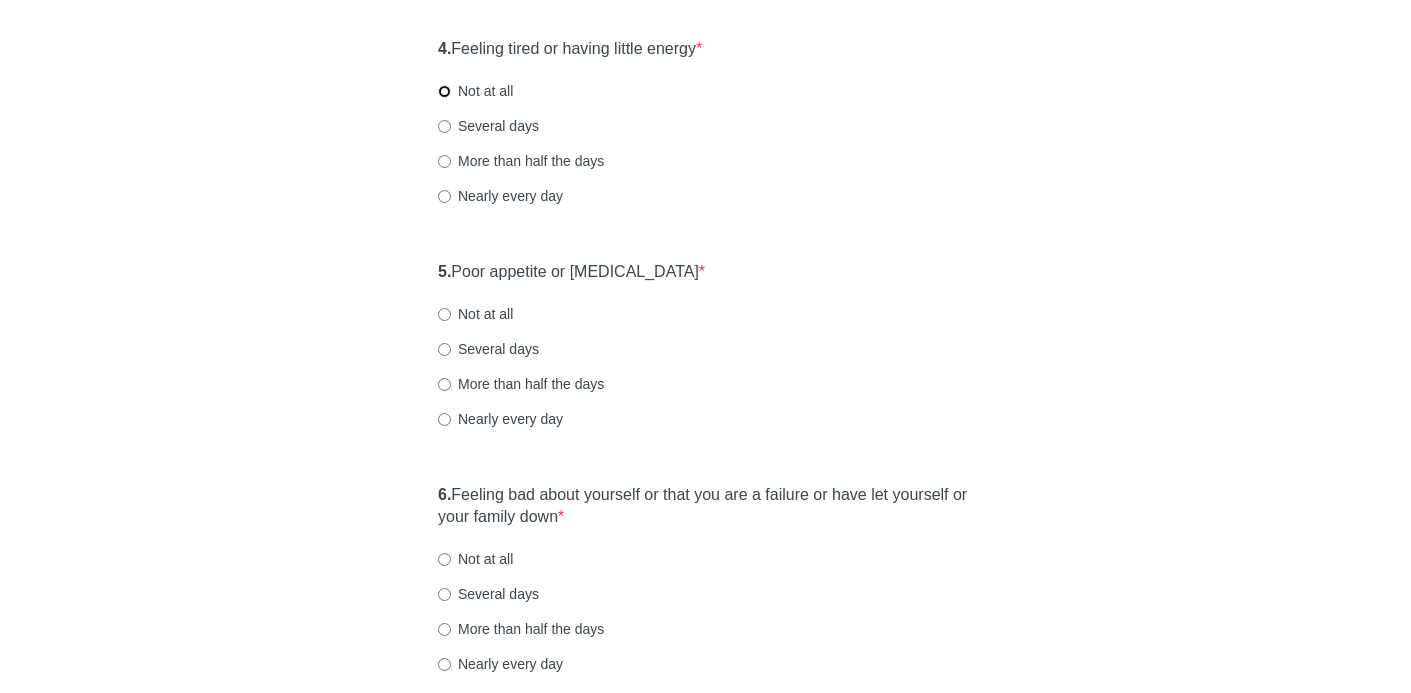 click on "Not at all" at bounding box center (444, 91) 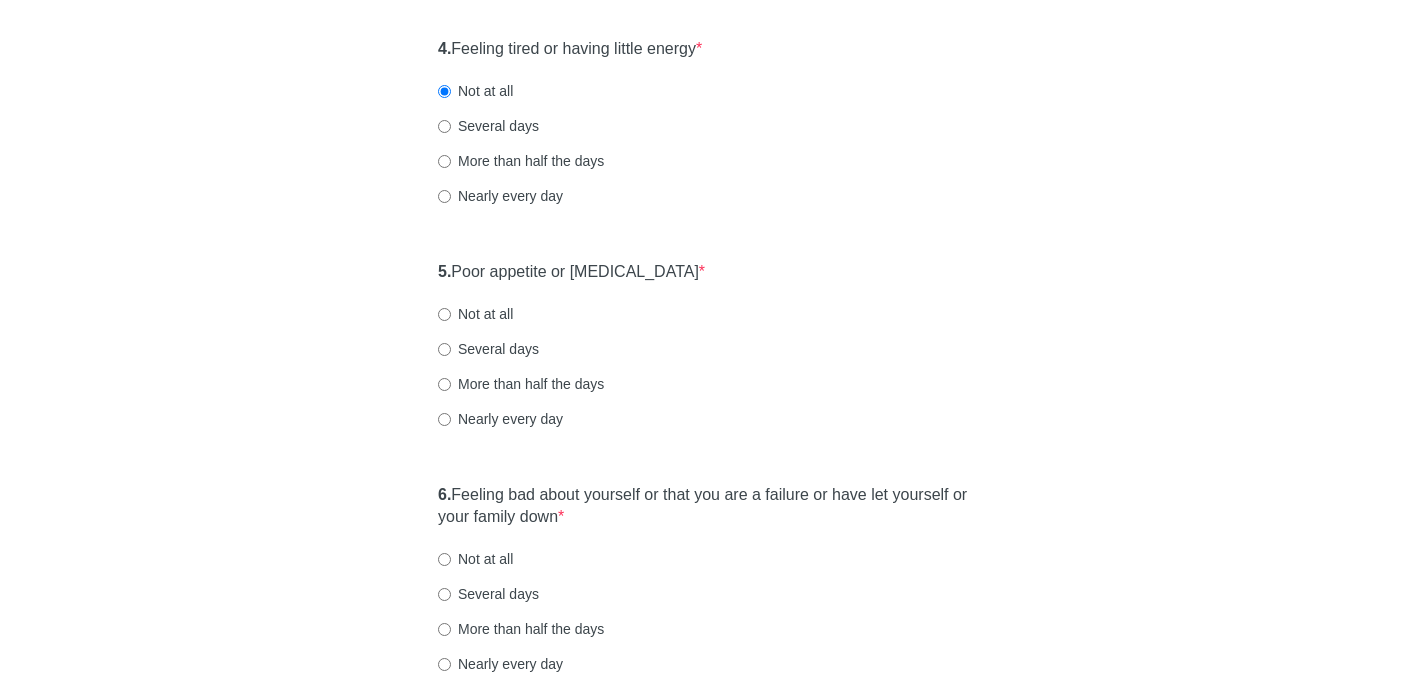 click on "5.  Poor appetite or [MEDICAL_DATA]  * Not at all Several days More than half the days Nearly every day" at bounding box center [705, 355] 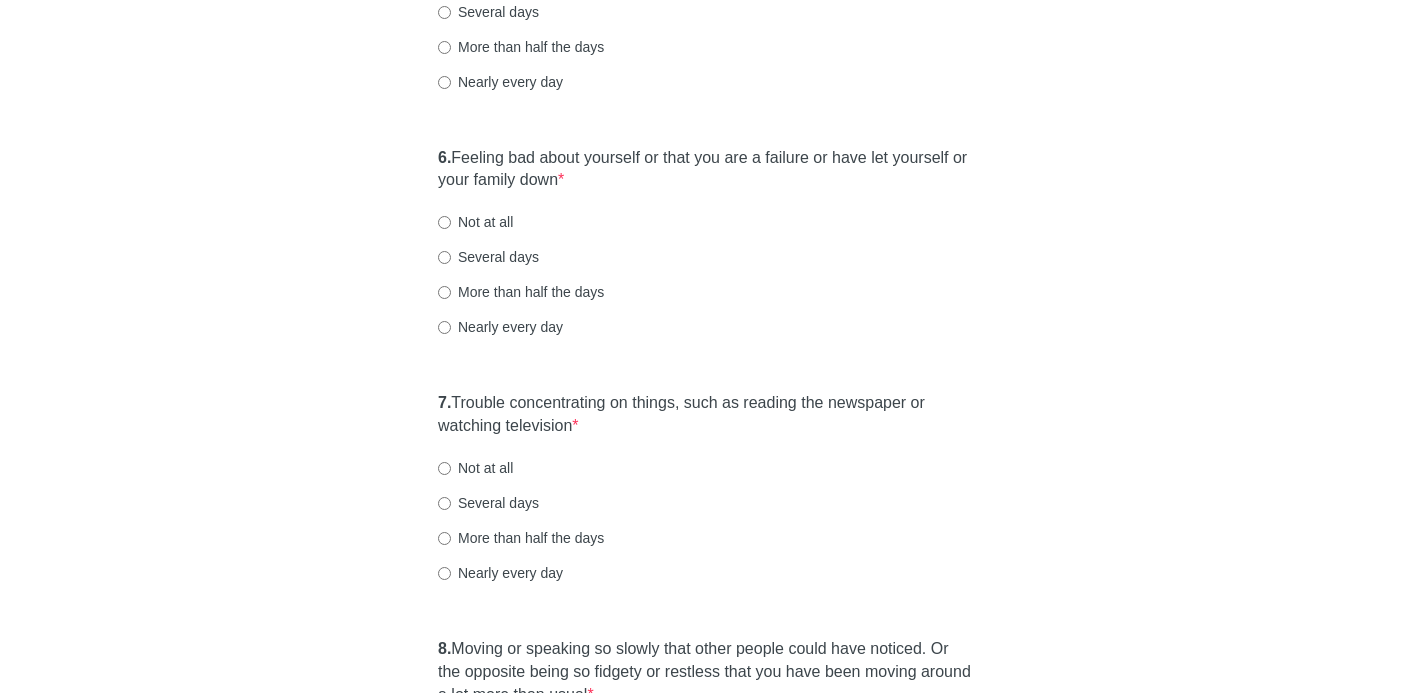 scroll, scrollTop: 1249, scrollLeft: 0, axis: vertical 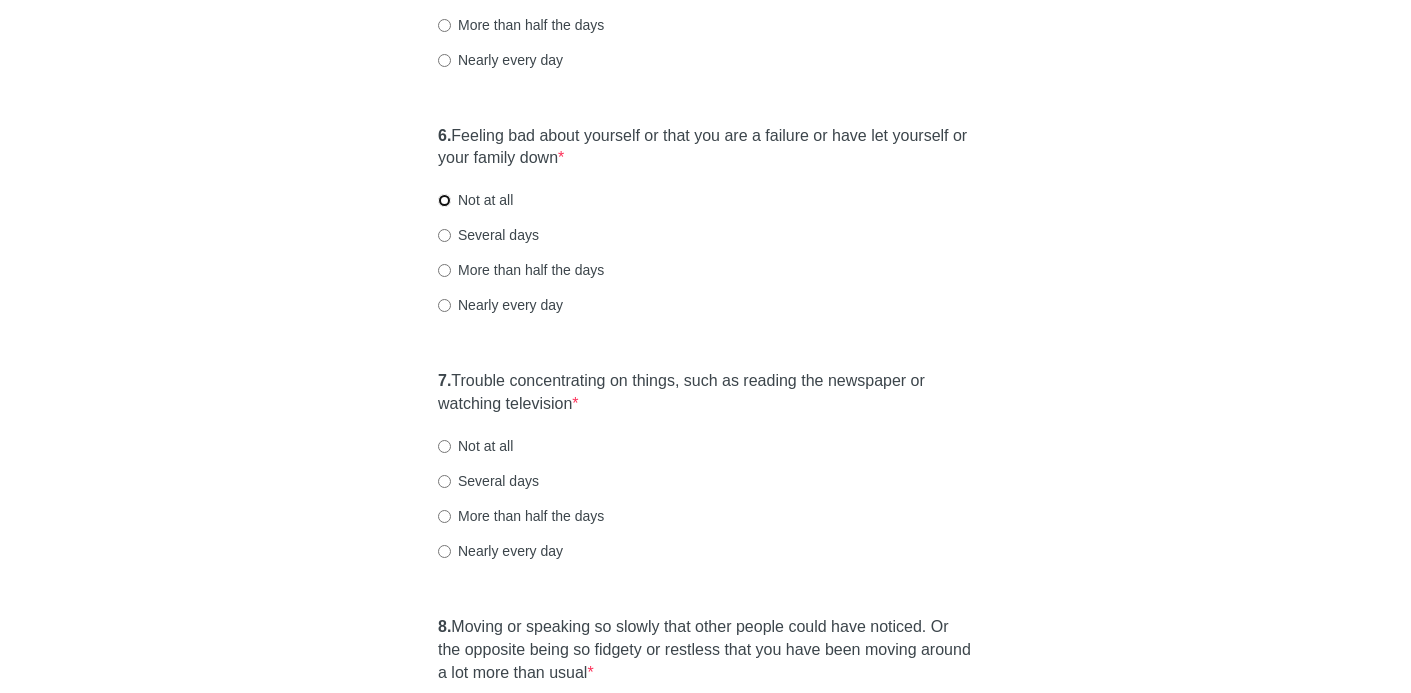 click on "Not at all" at bounding box center (444, 200) 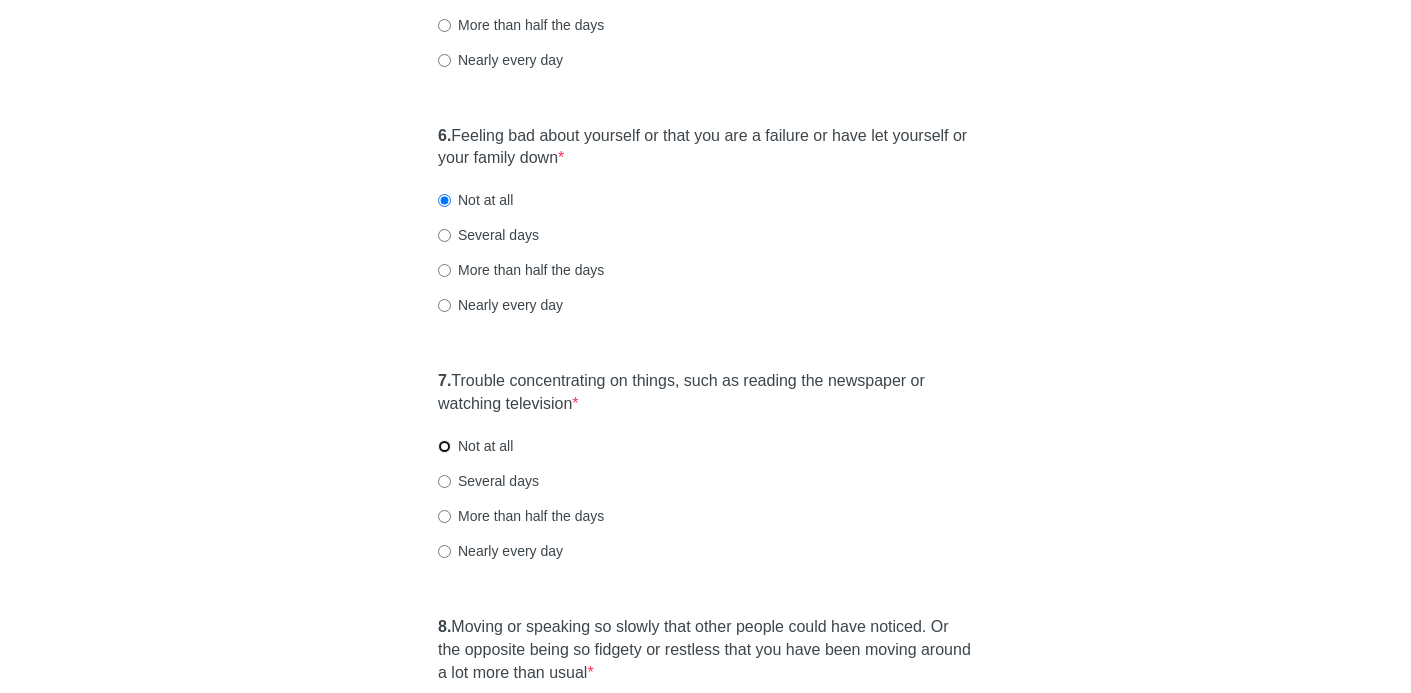 click on "Not at all" at bounding box center [444, 446] 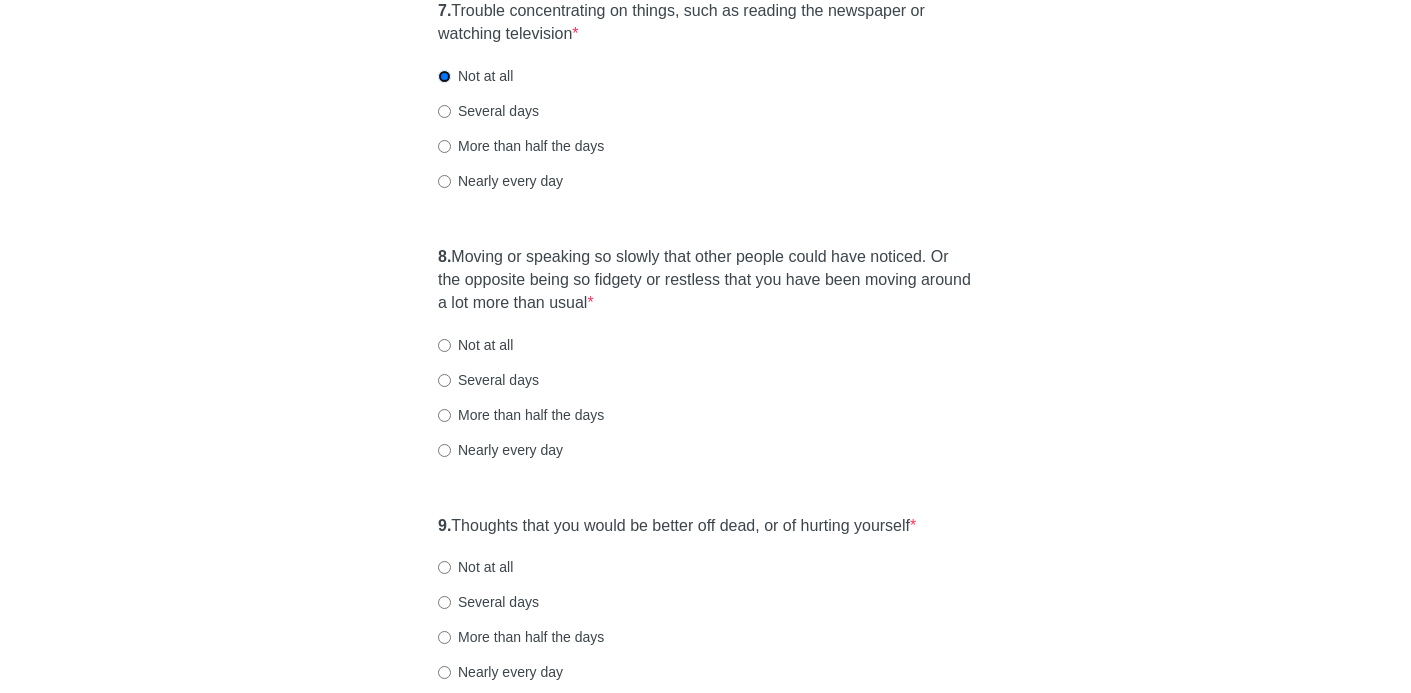 scroll, scrollTop: 1648, scrollLeft: 0, axis: vertical 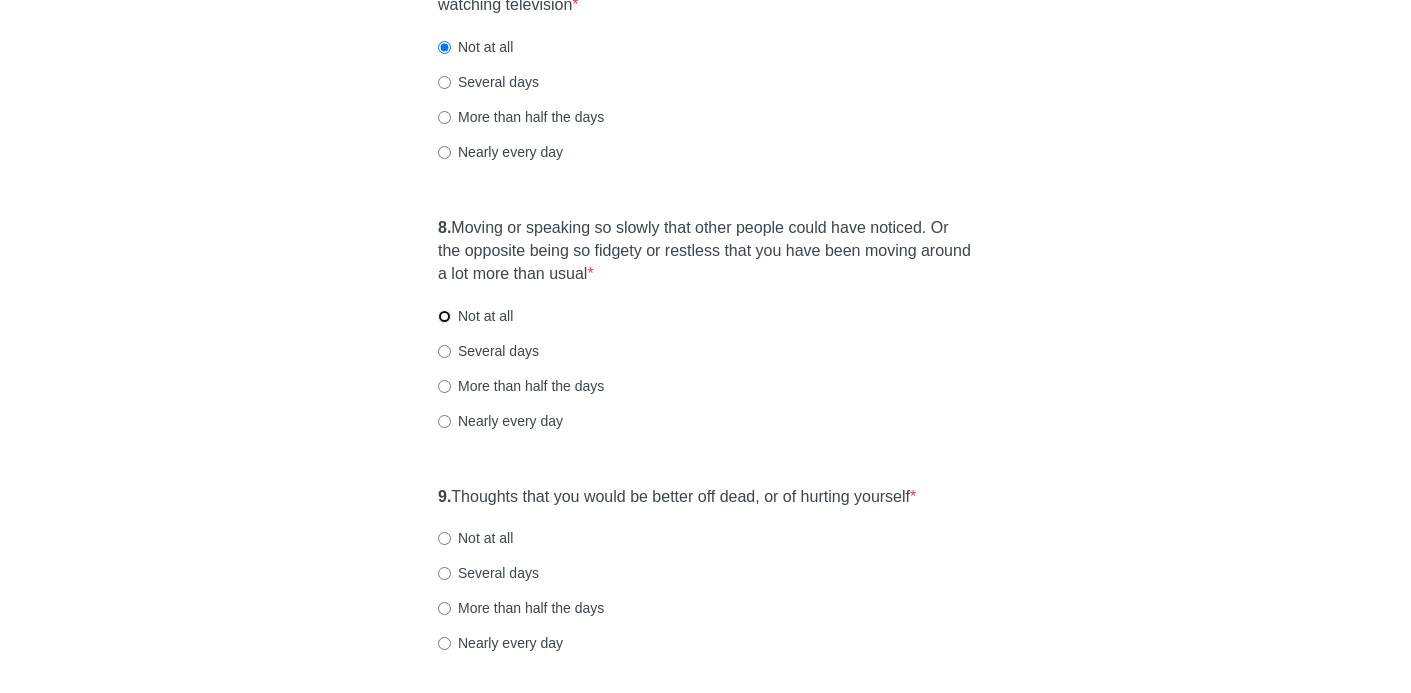 click on "Not at all" at bounding box center [444, 316] 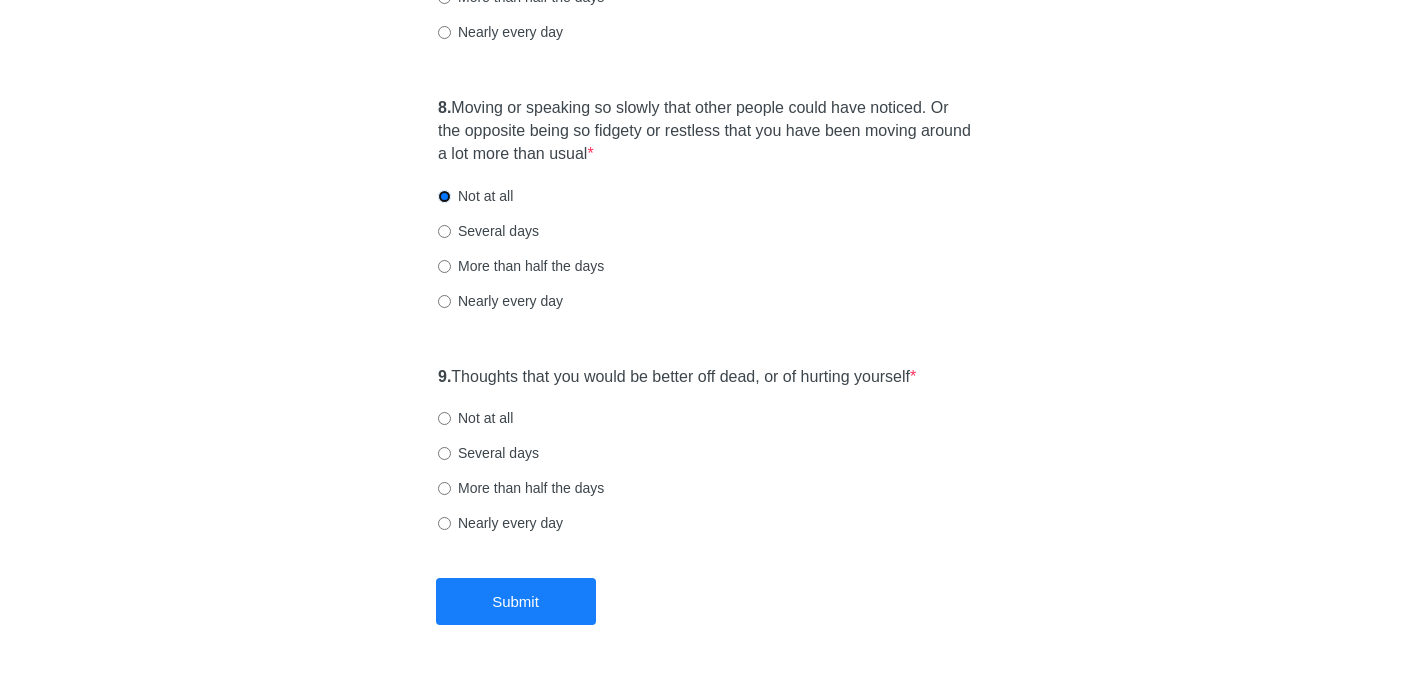scroll, scrollTop: 1821, scrollLeft: 0, axis: vertical 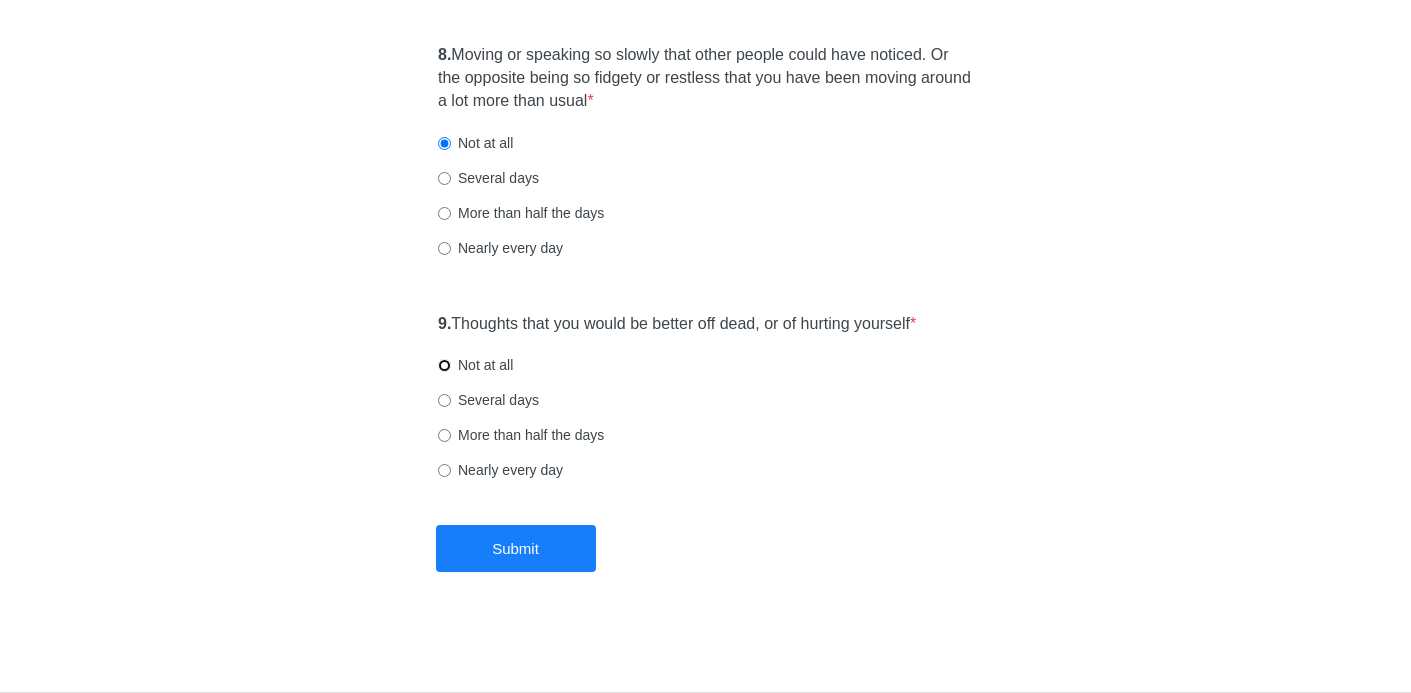 click on "Not at all" at bounding box center (444, 365) 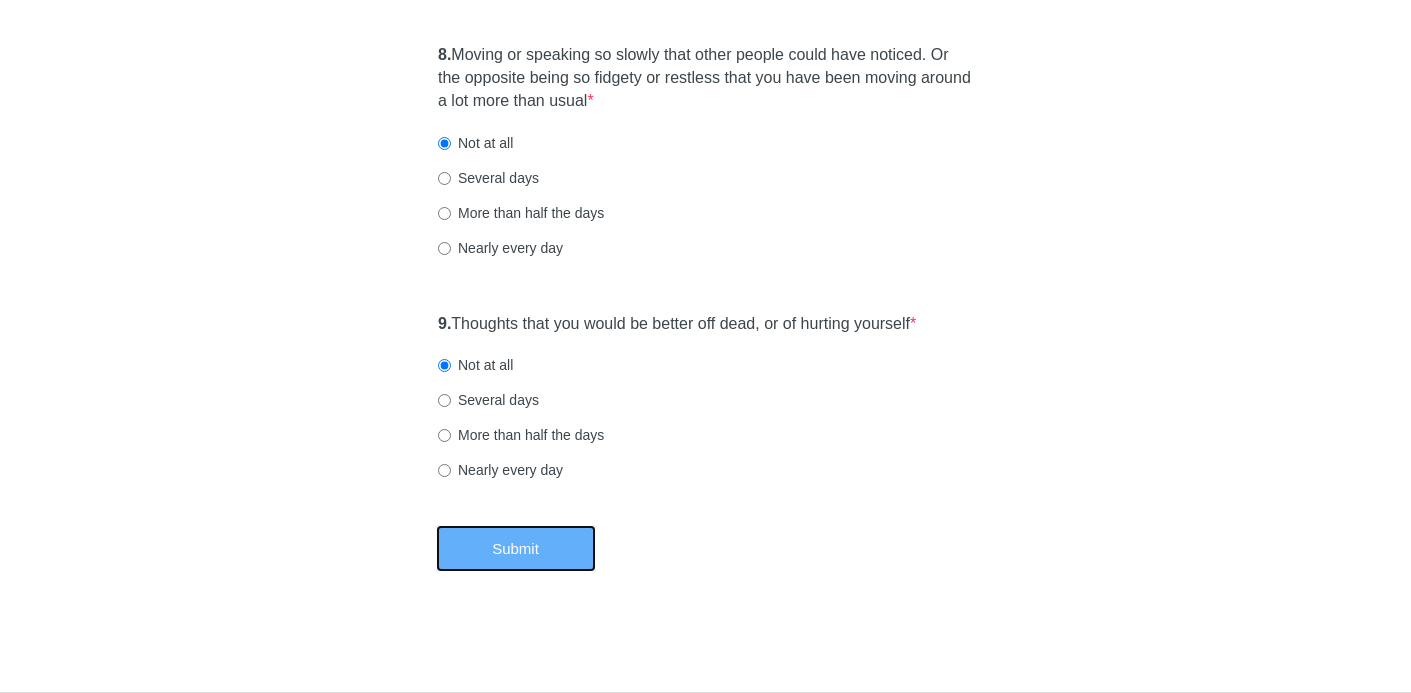 click on "Submit" at bounding box center (516, 548) 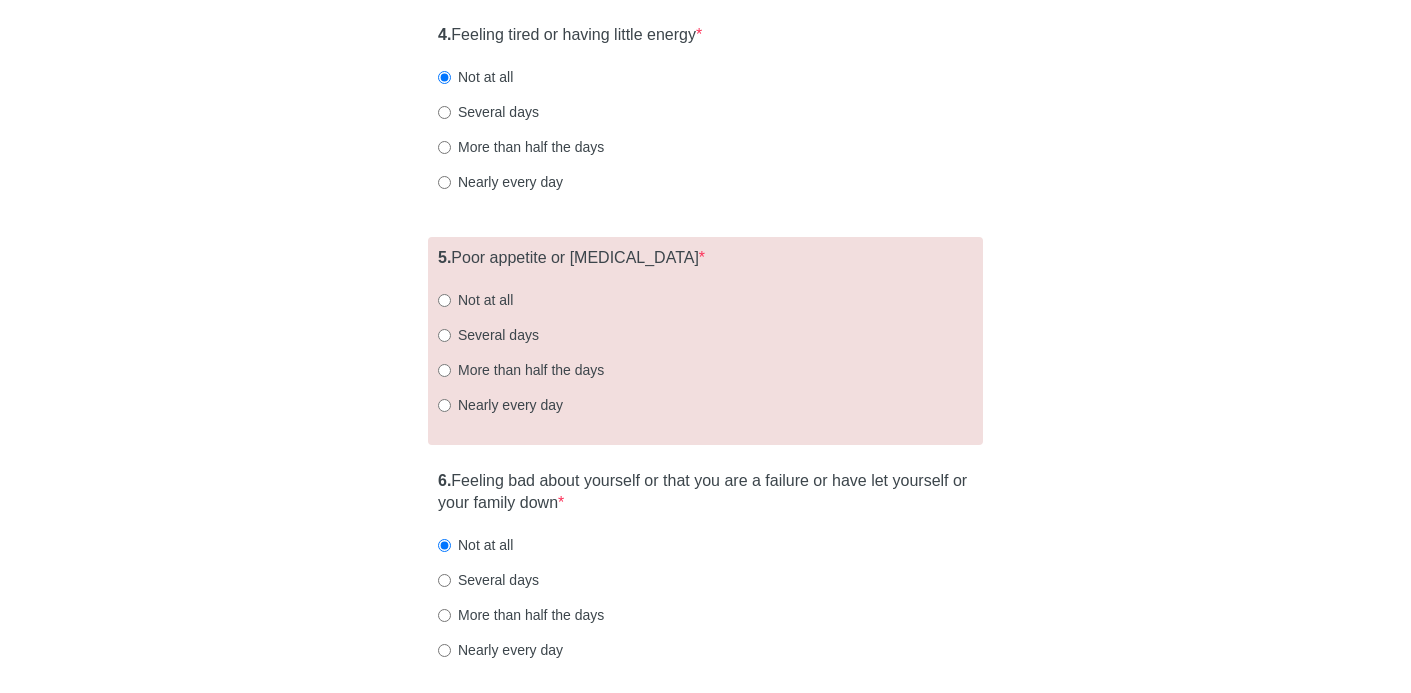 scroll, scrollTop: 900, scrollLeft: 0, axis: vertical 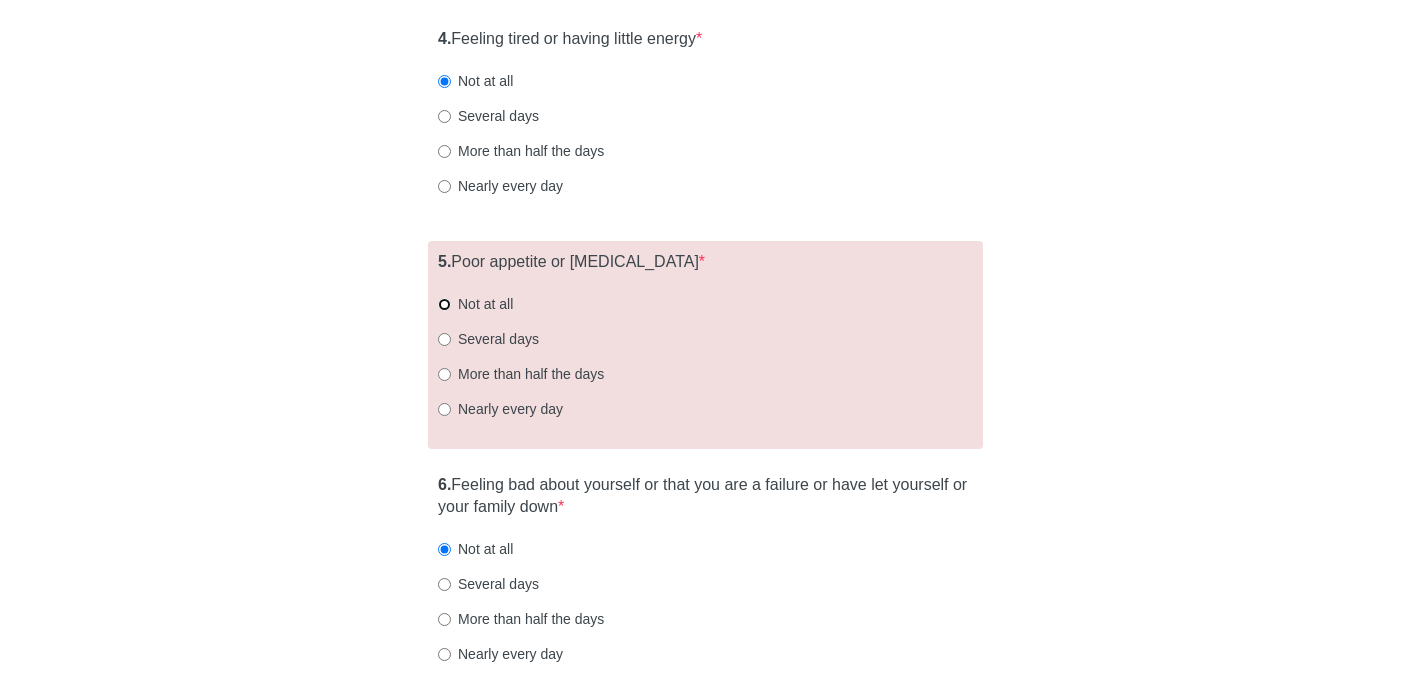 click on "Not at all" at bounding box center (444, 304) 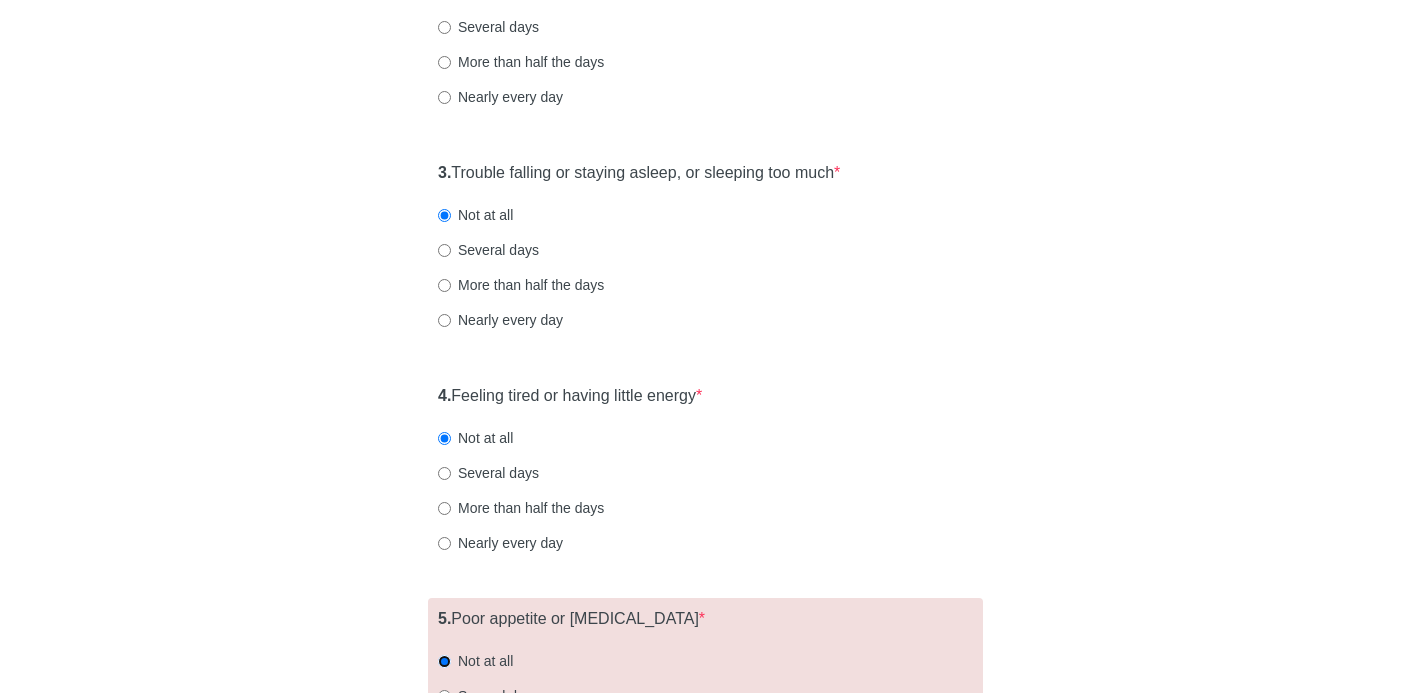 scroll, scrollTop: 1893, scrollLeft: 0, axis: vertical 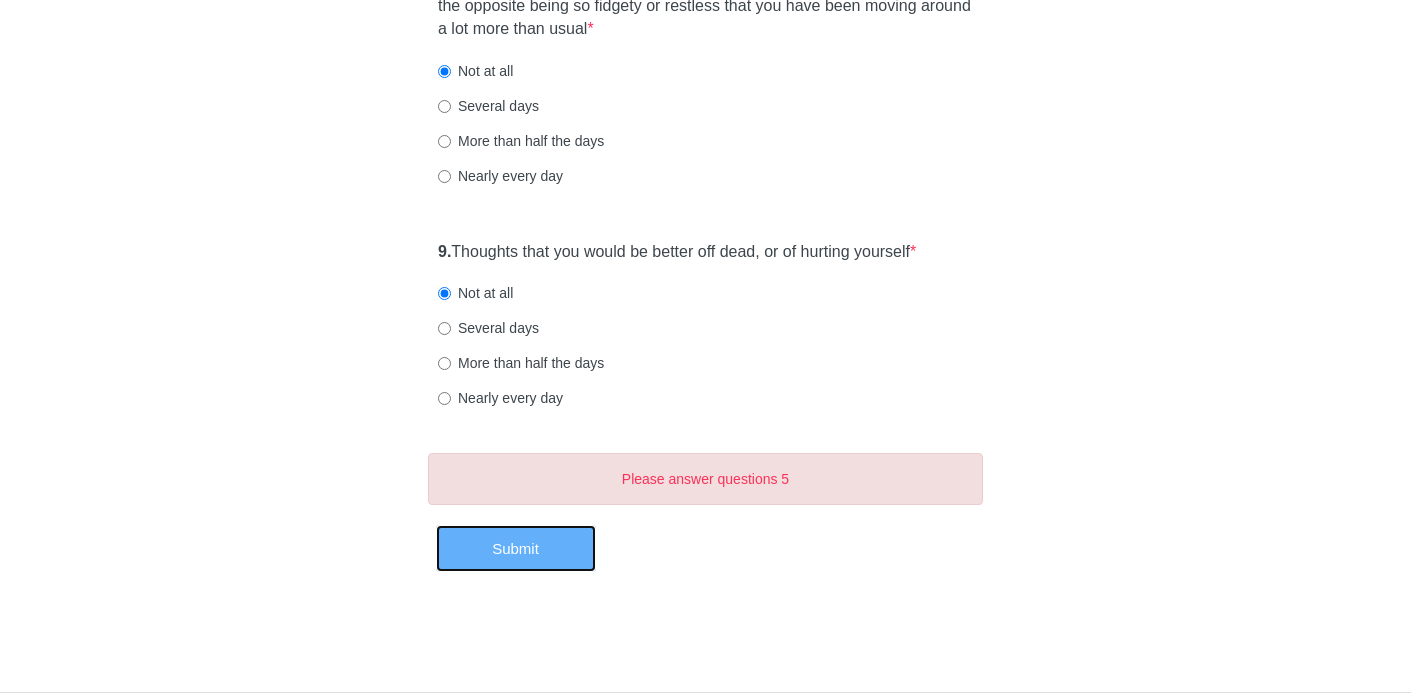 click on "Submit" at bounding box center [516, 548] 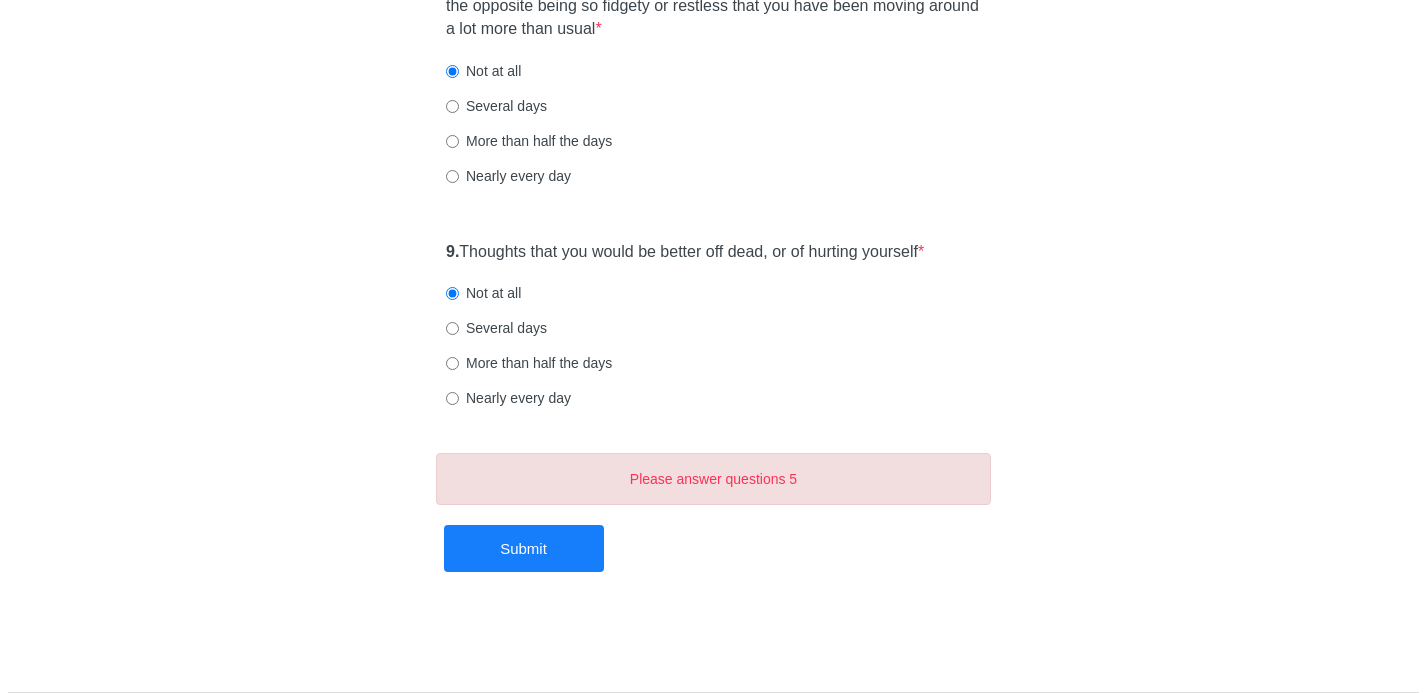 scroll, scrollTop: 0, scrollLeft: 0, axis: both 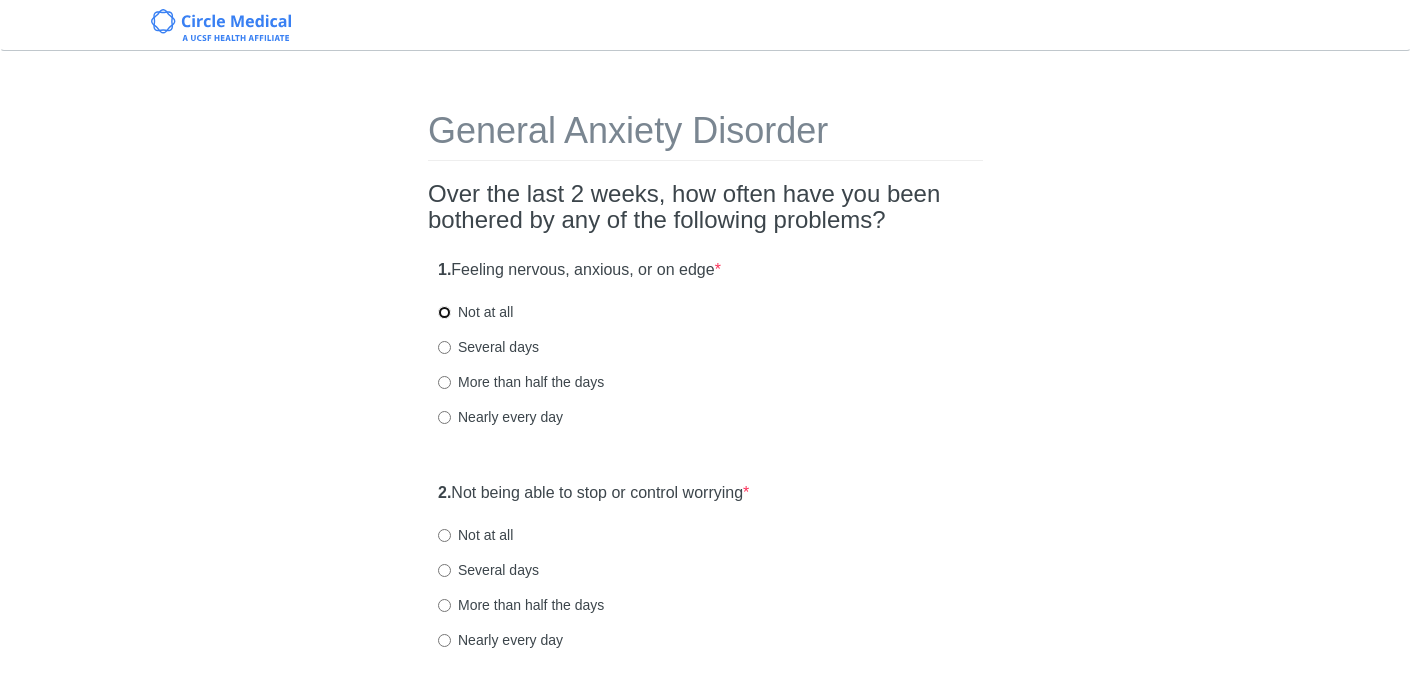 click on "Not at all" at bounding box center [444, 312] 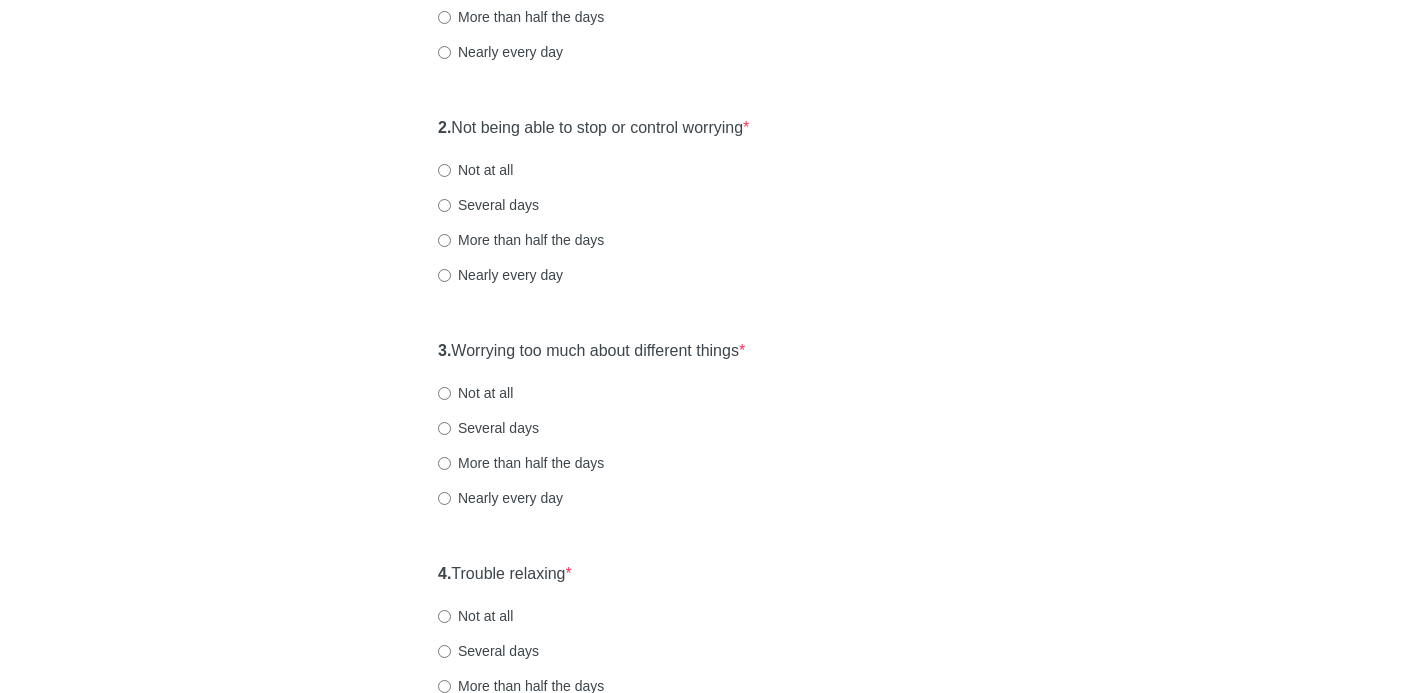 scroll, scrollTop: 388, scrollLeft: 0, axis: vertical 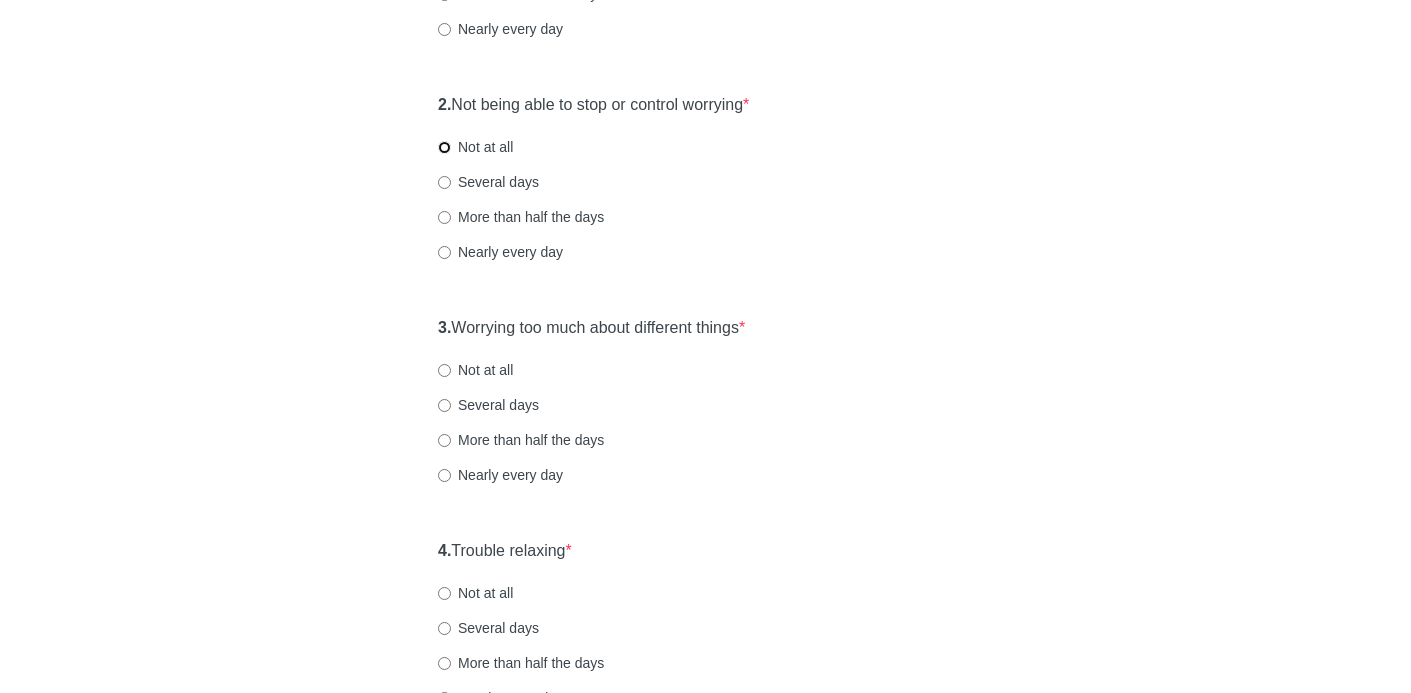 click on "Not at all" at bounding box center (444, 147) 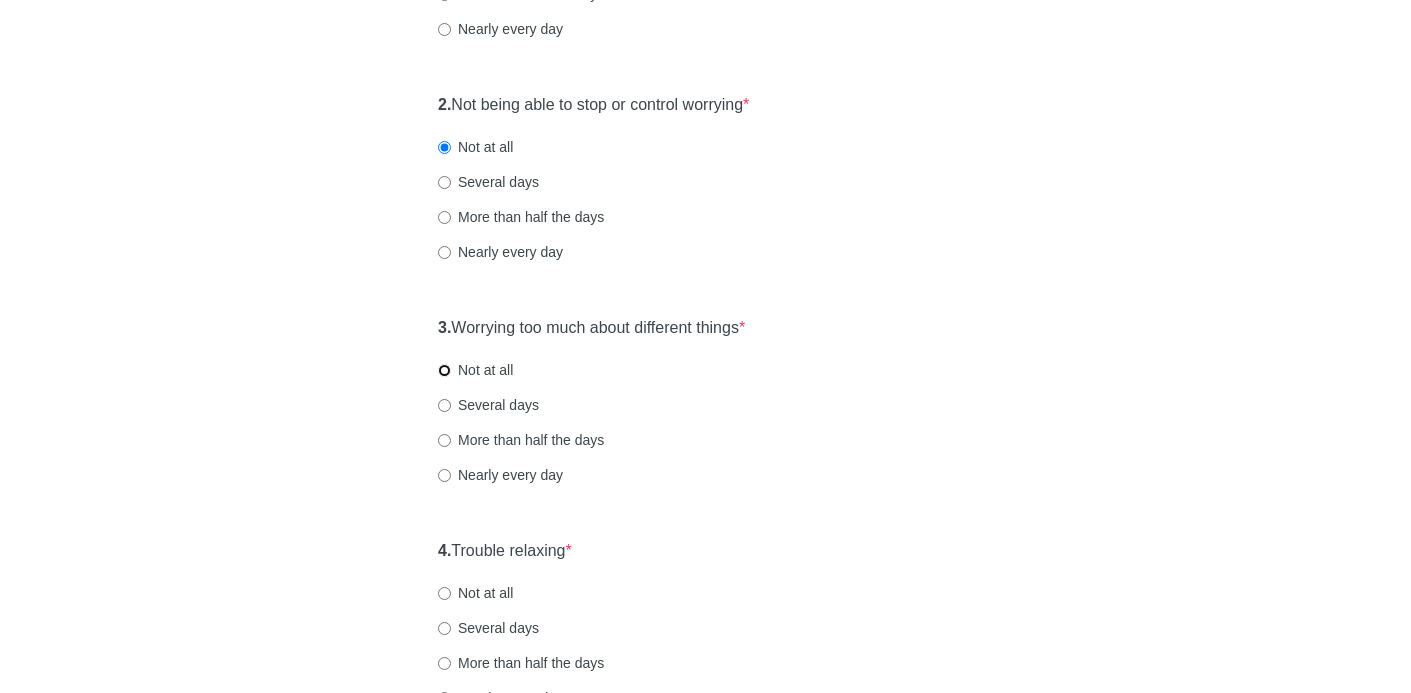 click on "Not at all" at bounding box center [444, 370] 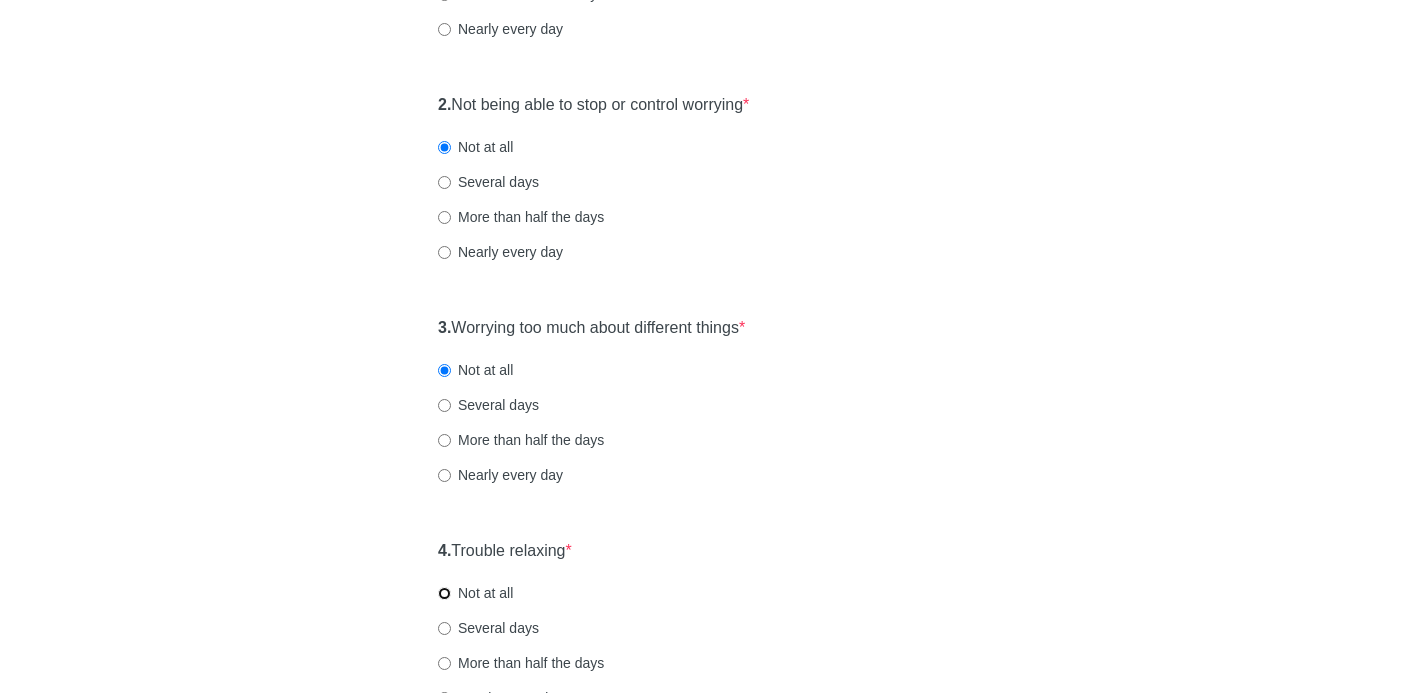 click on "Not at all" at bounding box center (444, 593) 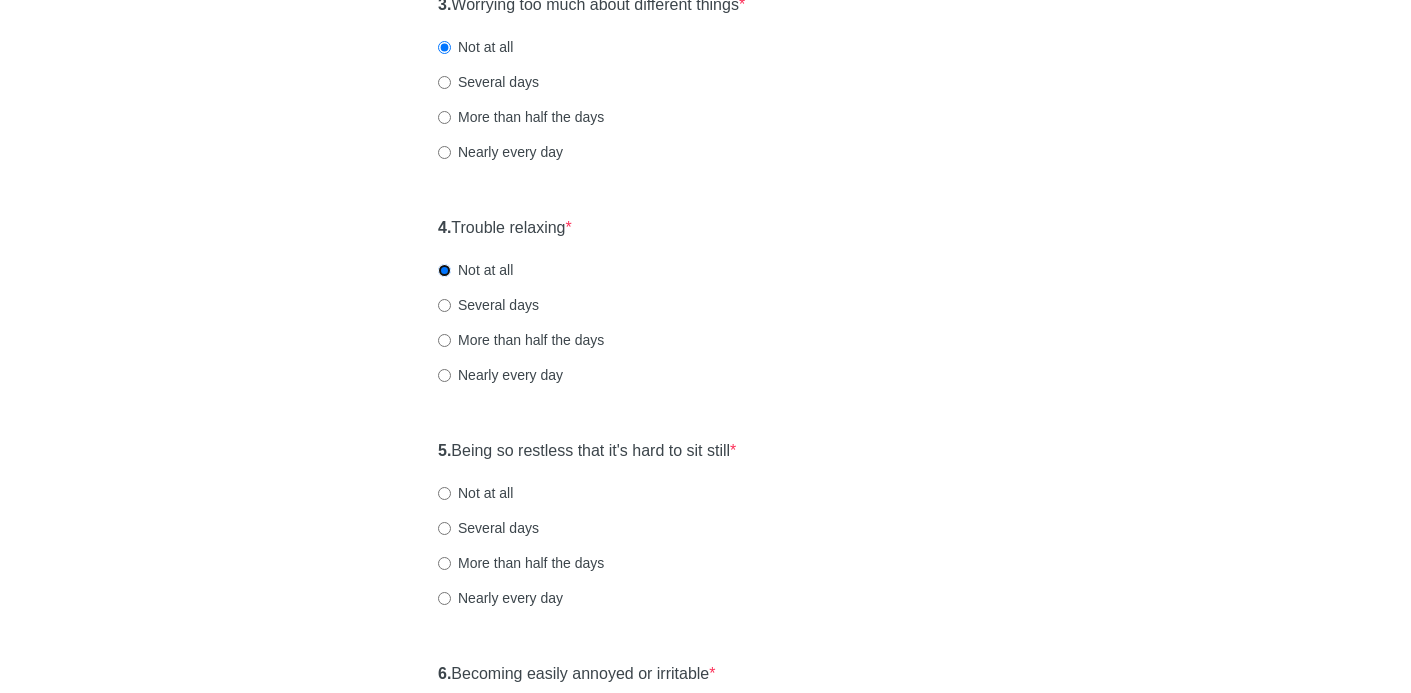 scroll, scrollTop: 782, scrollLeft: 0, axis: vertical 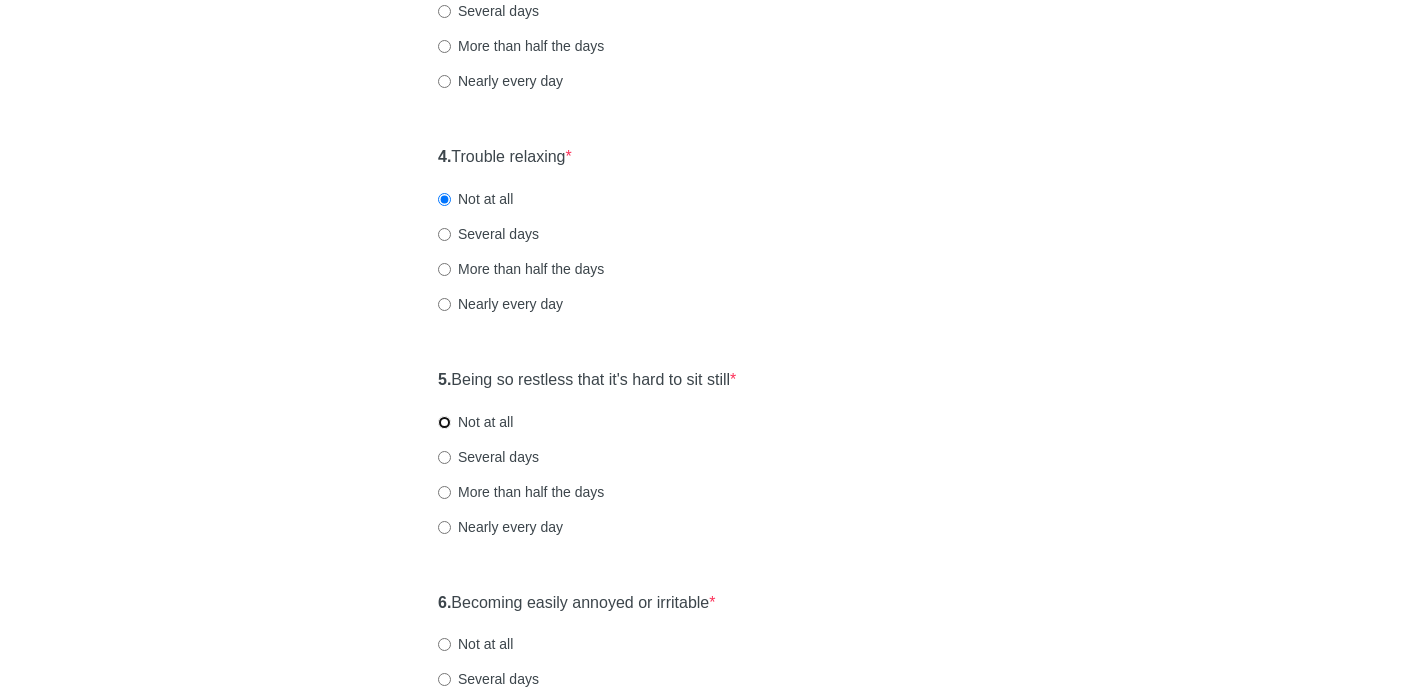 click on "Not at all" at bounding box center (444, 422) 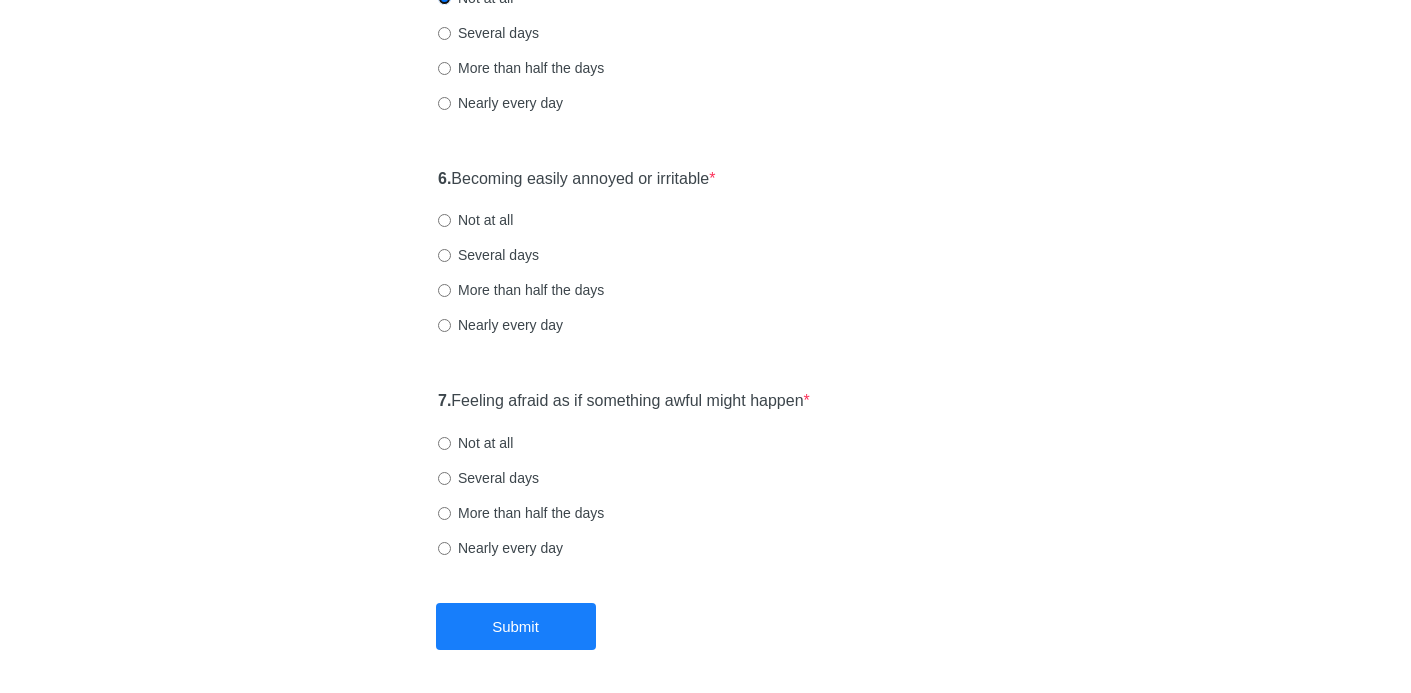 scroll, scrollTop: 1212, scrollLeft: 0, axis: vertical 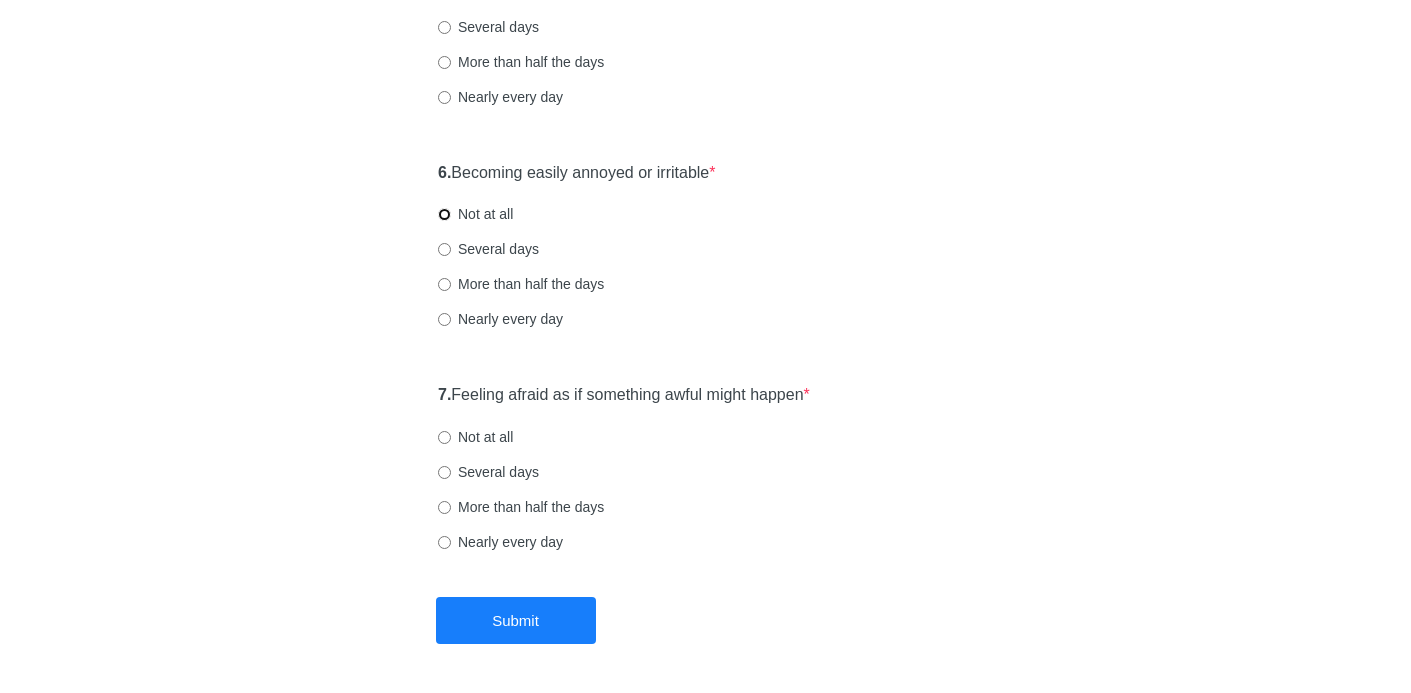 click on "Not at all" at bounding box center [444, 214] 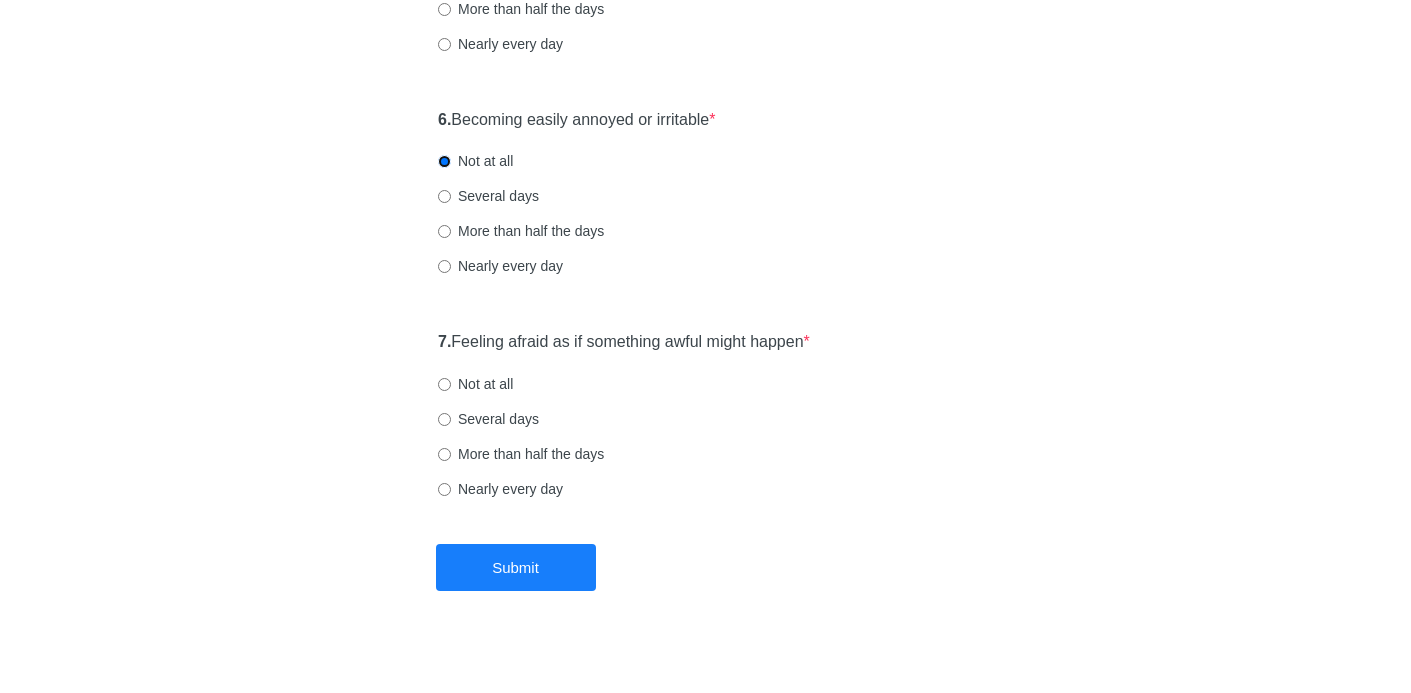 scroll, scrollTop: 1284, scrollLeft: 0, axis: vertical 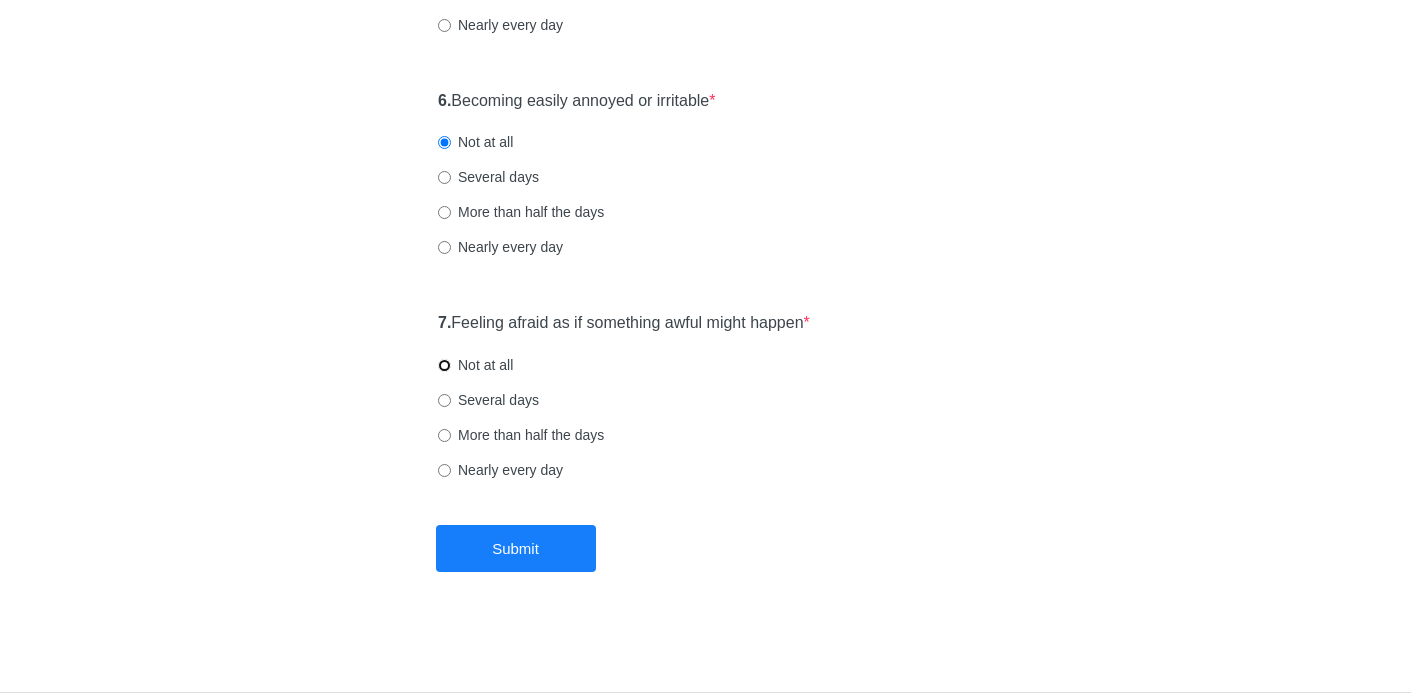 drag, startPoint x: 446, startPoint y: 363, endPoint x: 453, endPoint y: 372, distance: 11.401754 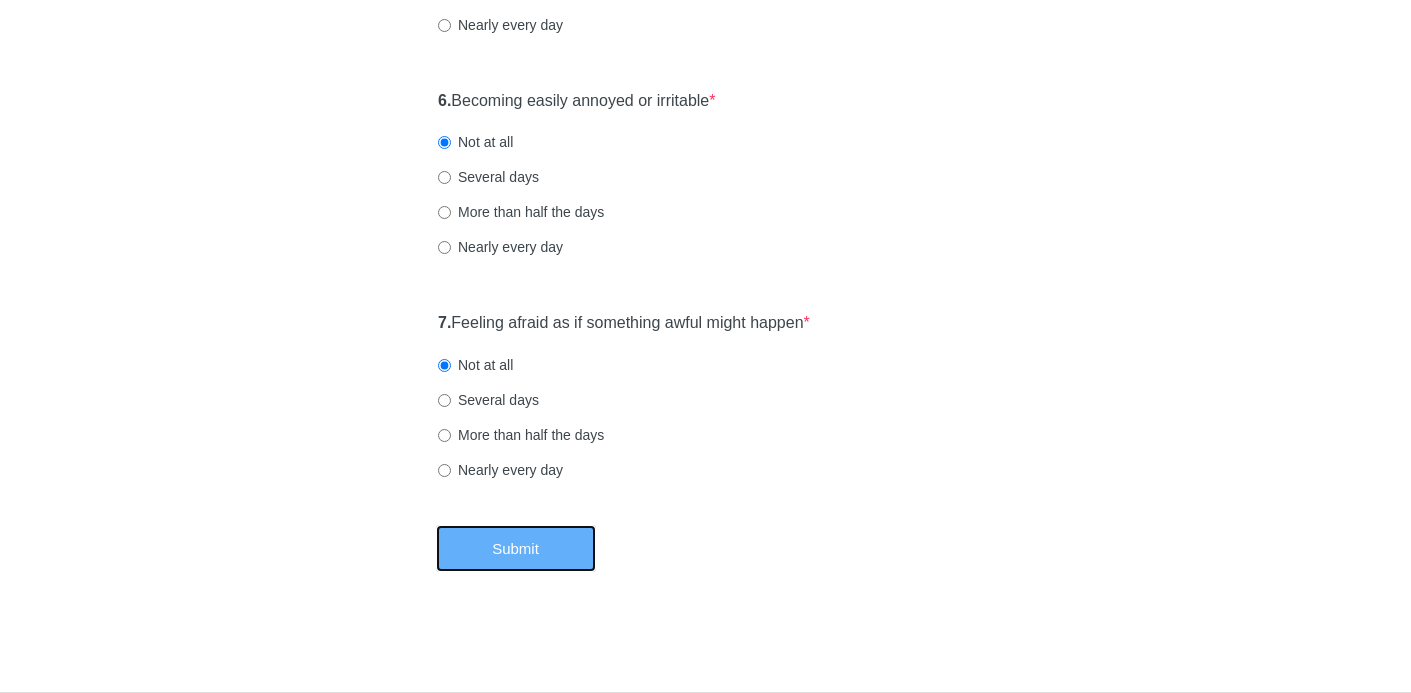 click on "Submit" at bounding box center [516, 548] 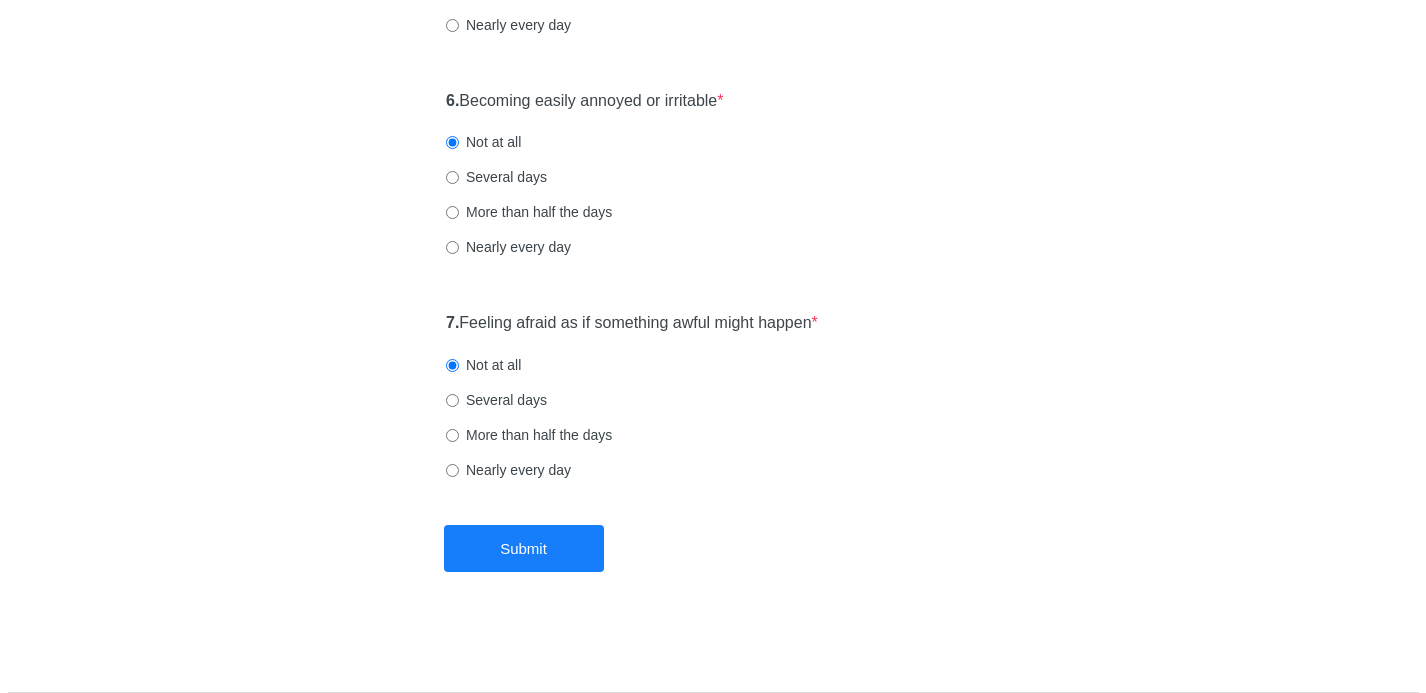 scroll, scrollTop: 0, scrollLeft: 0, axis: both 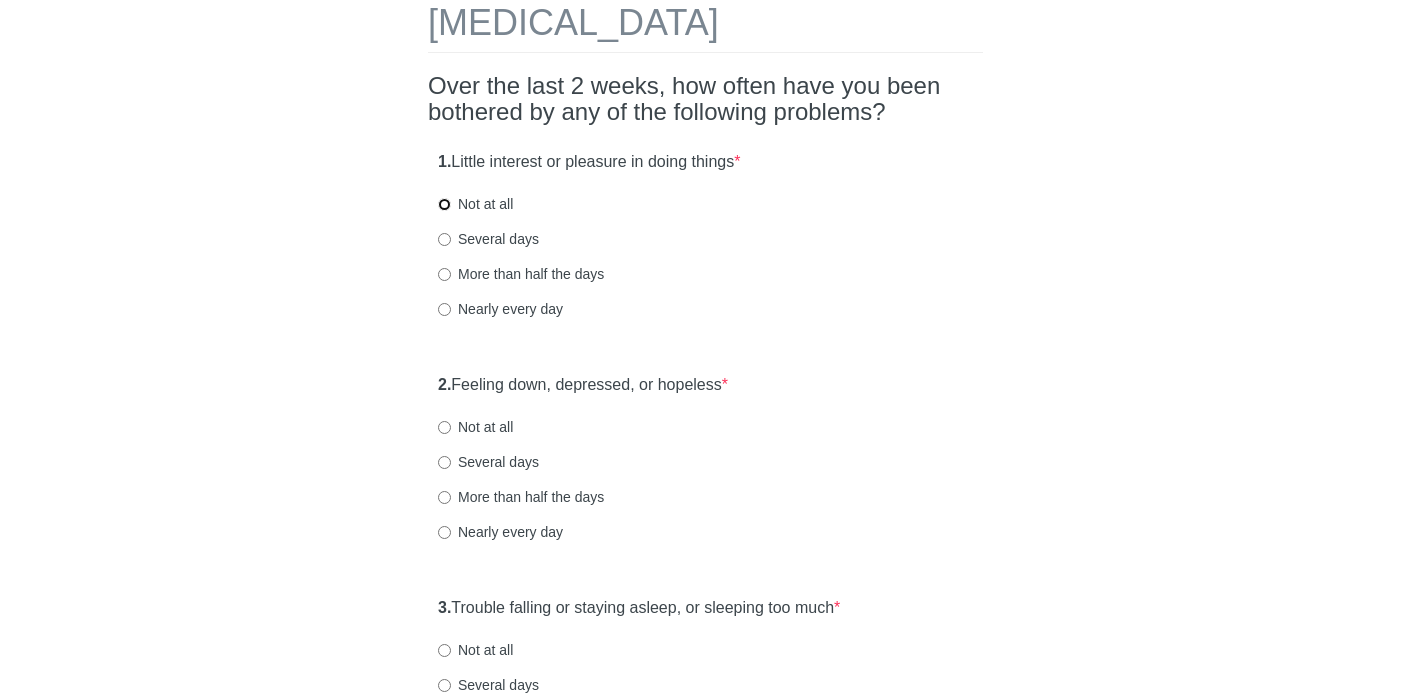 click on "Not at all" at bounding box center [444, 204] 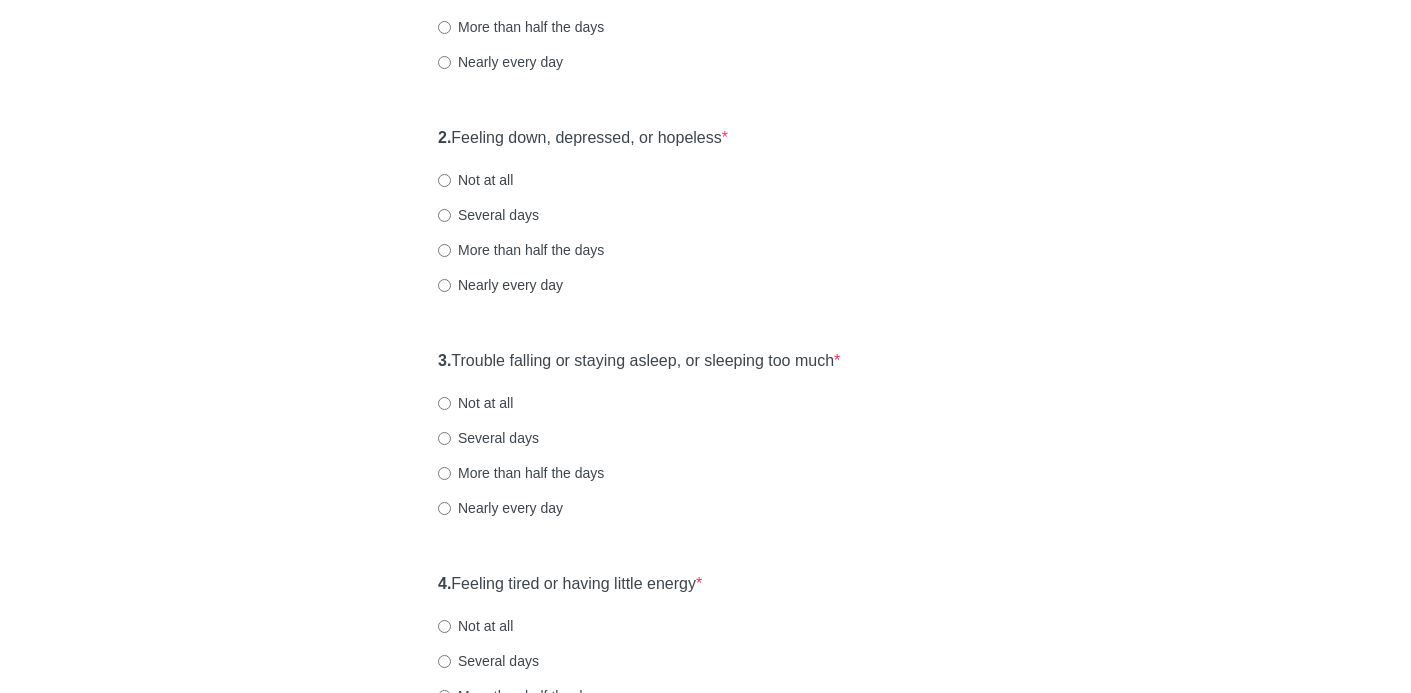 scroll, scrollTop: 362, scrollLeft: 0, axis: vertical 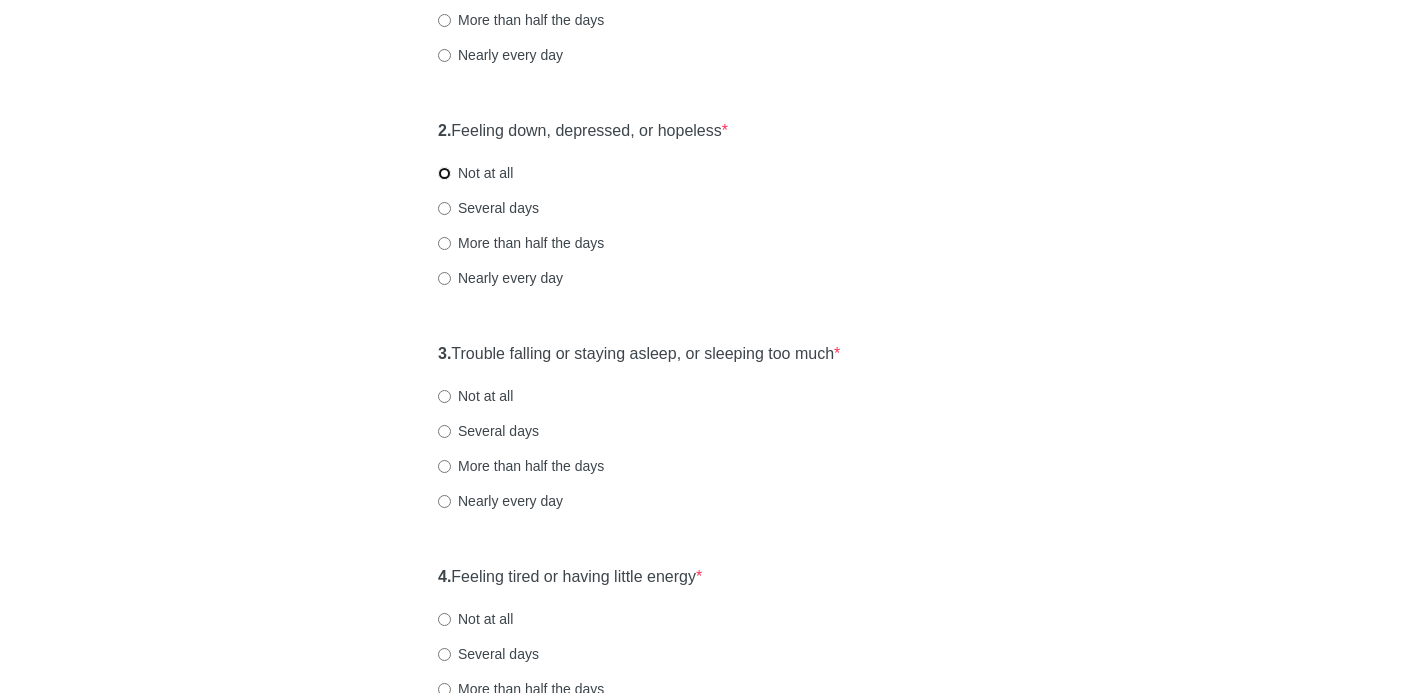 click on "Not at all" at bounding box center [444, 173] 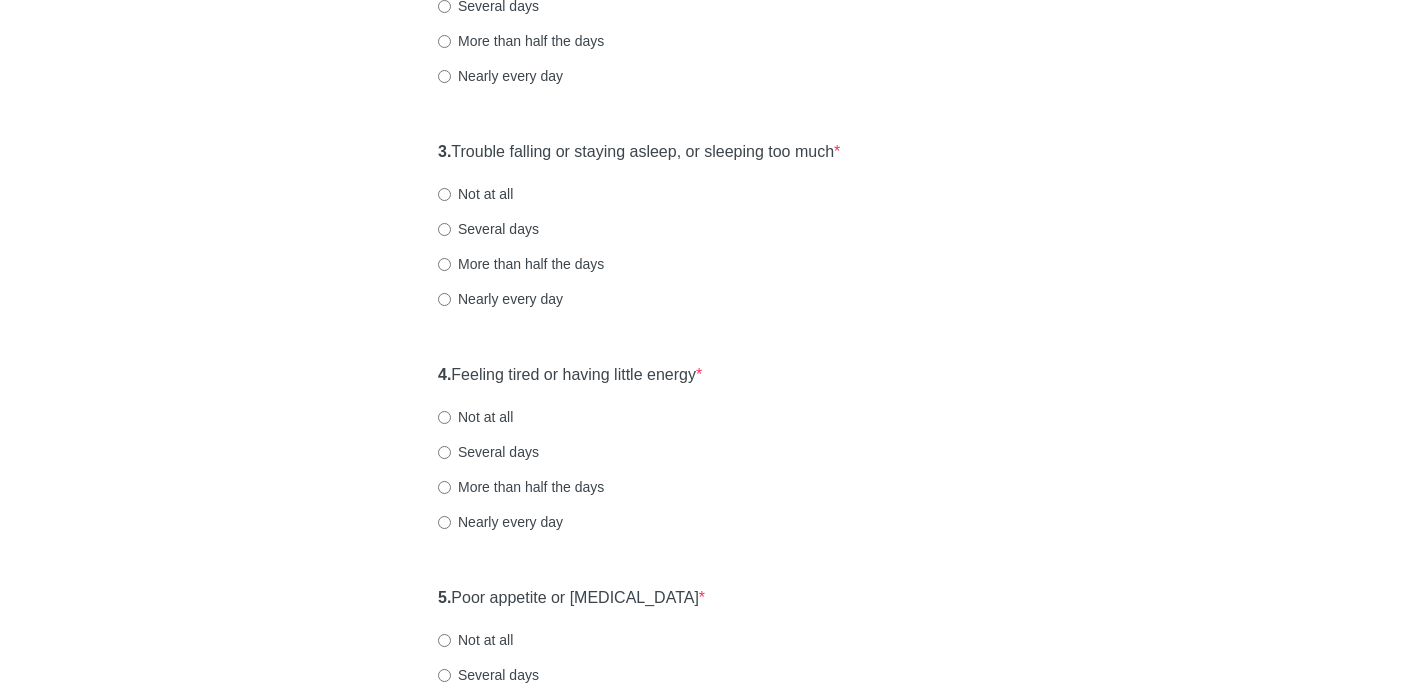 scroll, scrollTop: 568, scrollLeft: 0, axis: vertical 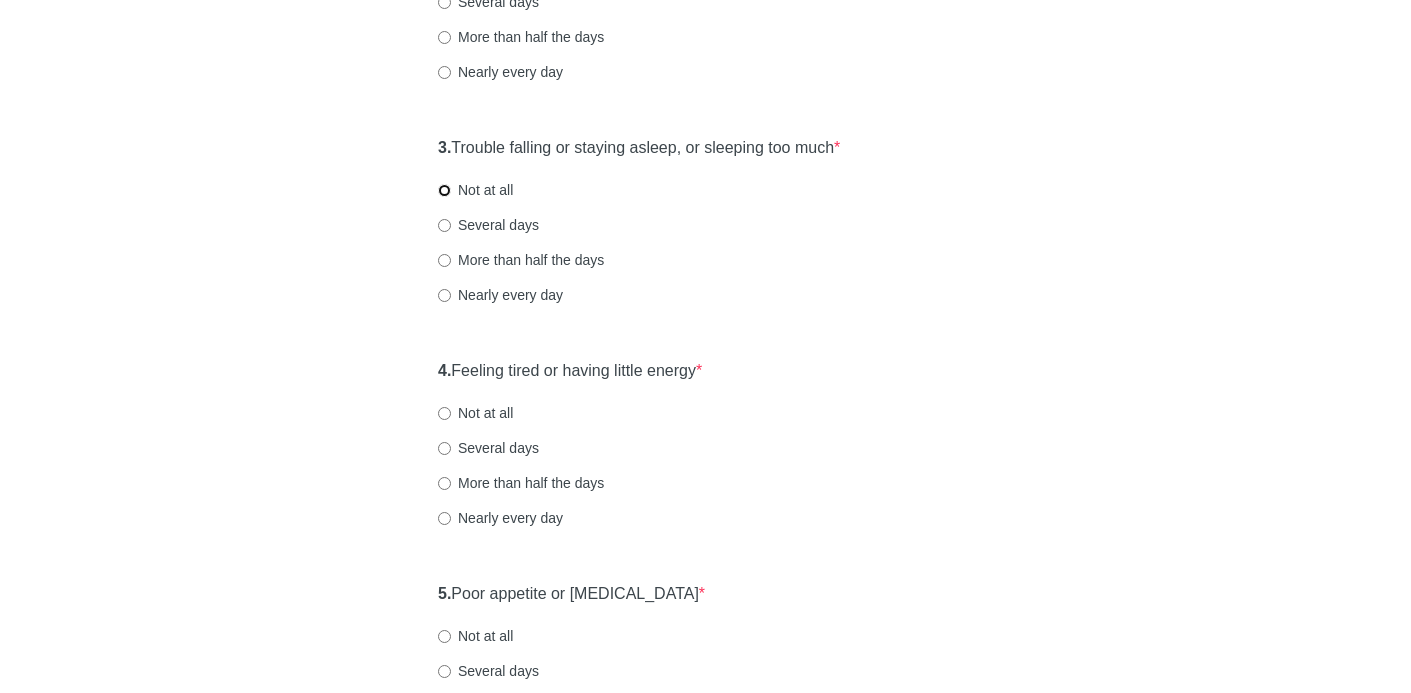 click on "Not at all" at bounding box center (444, 190) 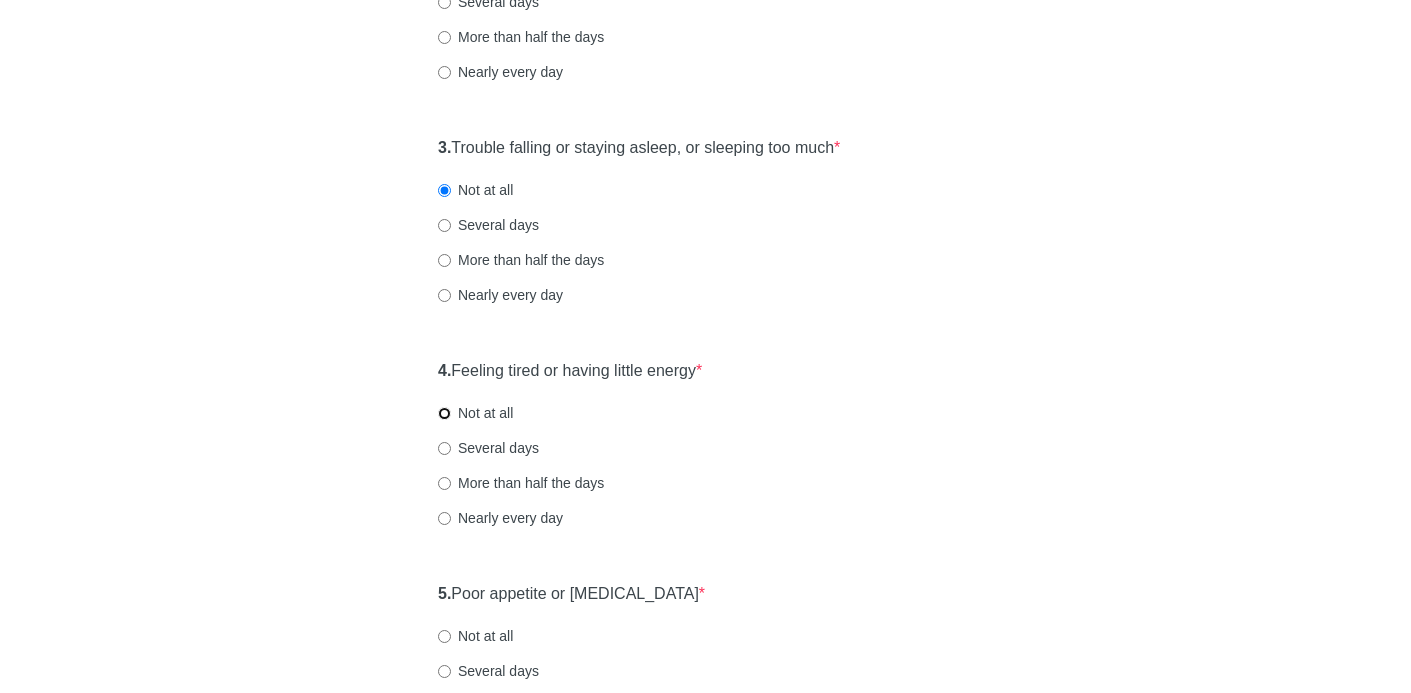 click on "Not at all" at bounding box center (444, 413) 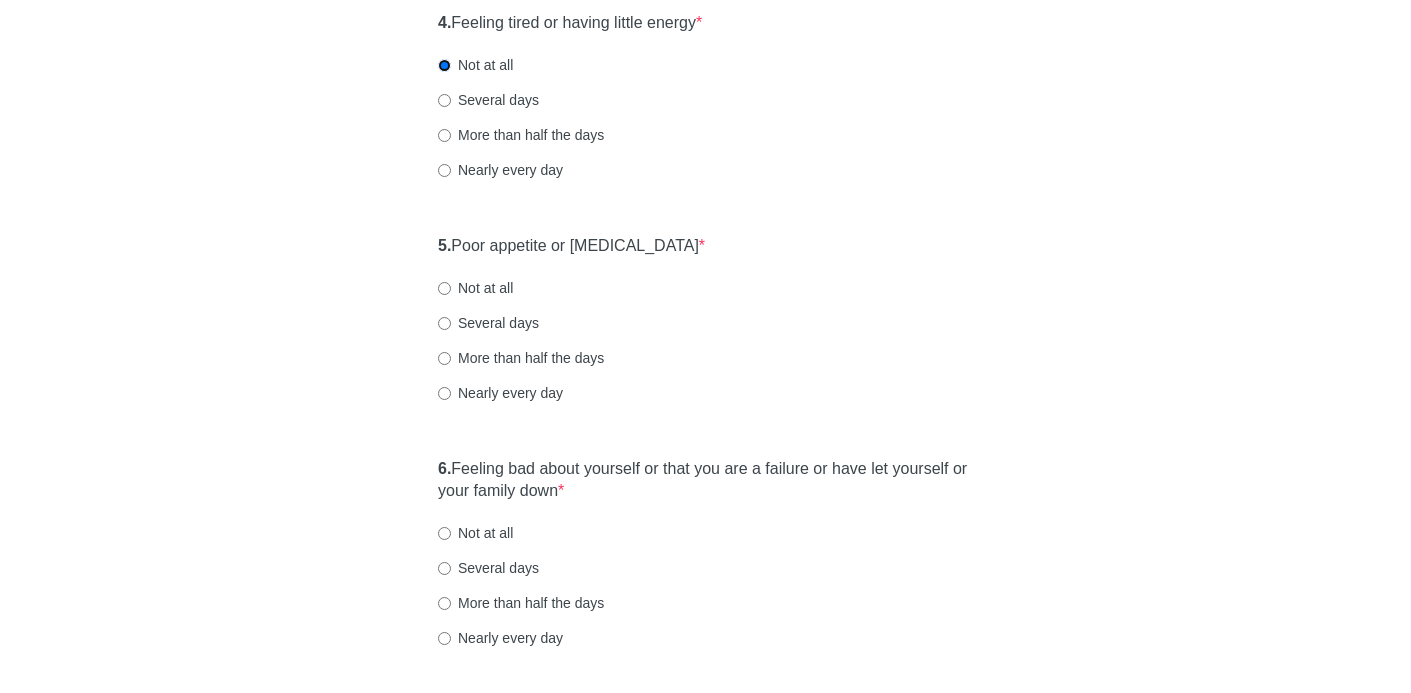scroll, scrollTop: 934, scrollLeft: 0, axis: vertical 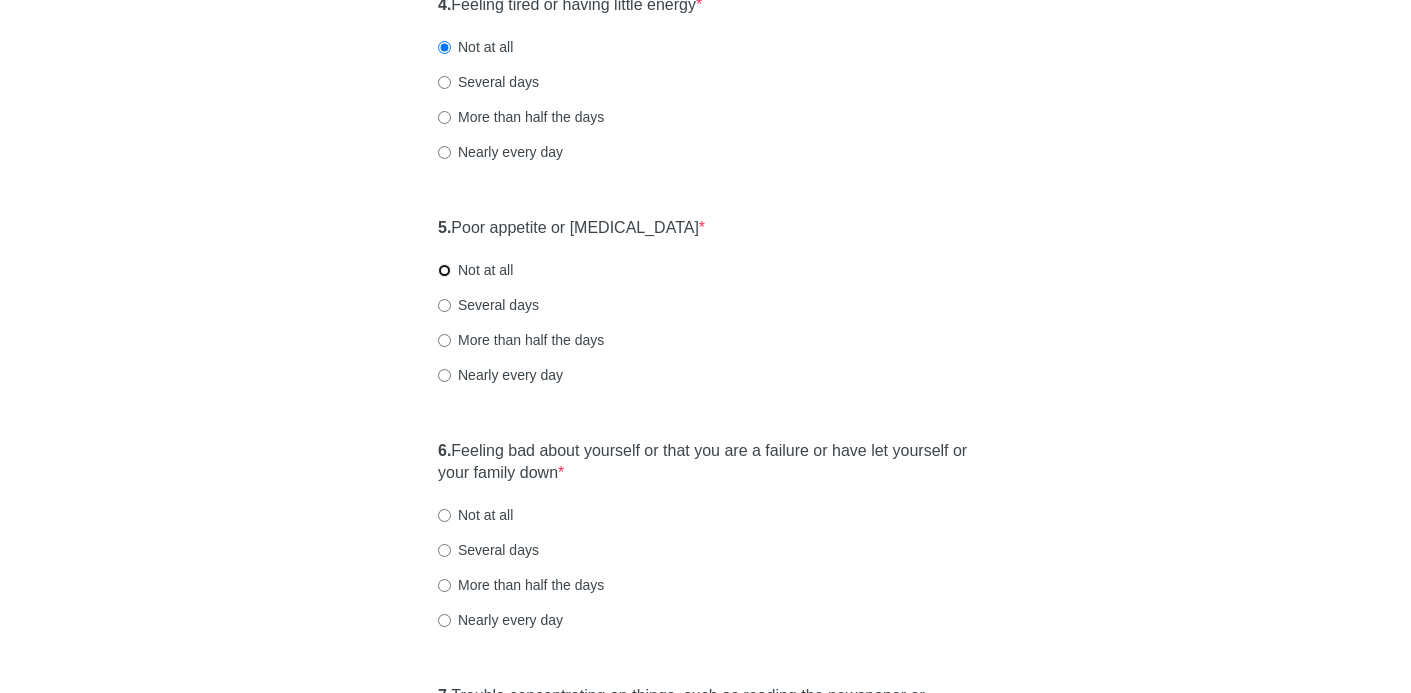 click on "Not at all" at bounding box center [444, 270] 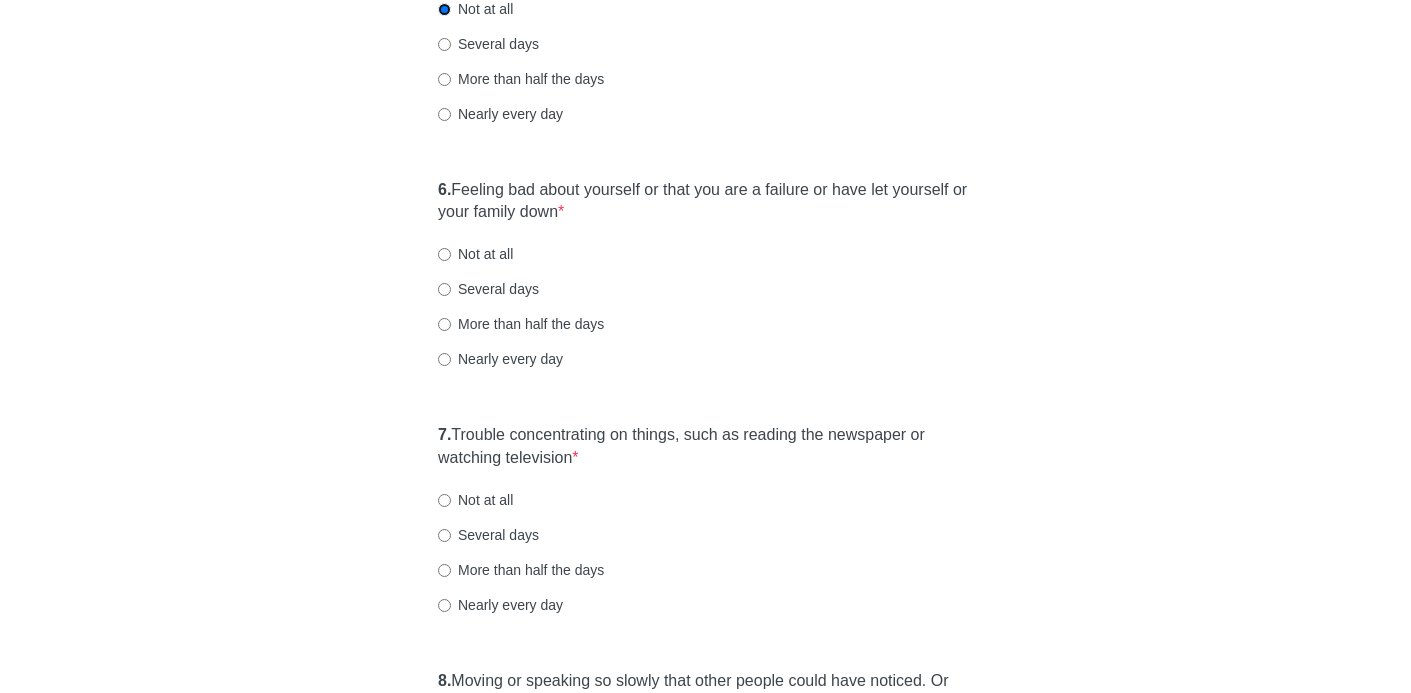 scroll, scrollTop: 1202, scrollLeft: 0, axis: vertical 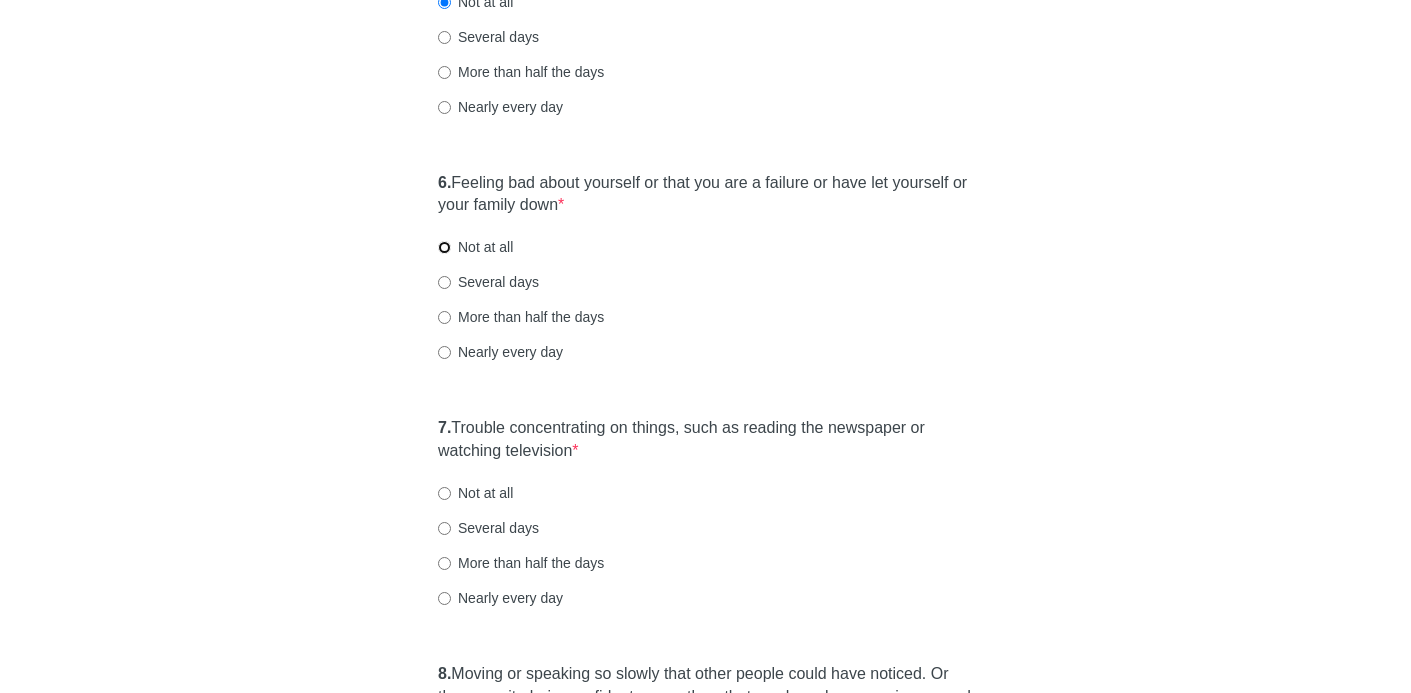 click on "Not at all" at bounding box center [444, 247] 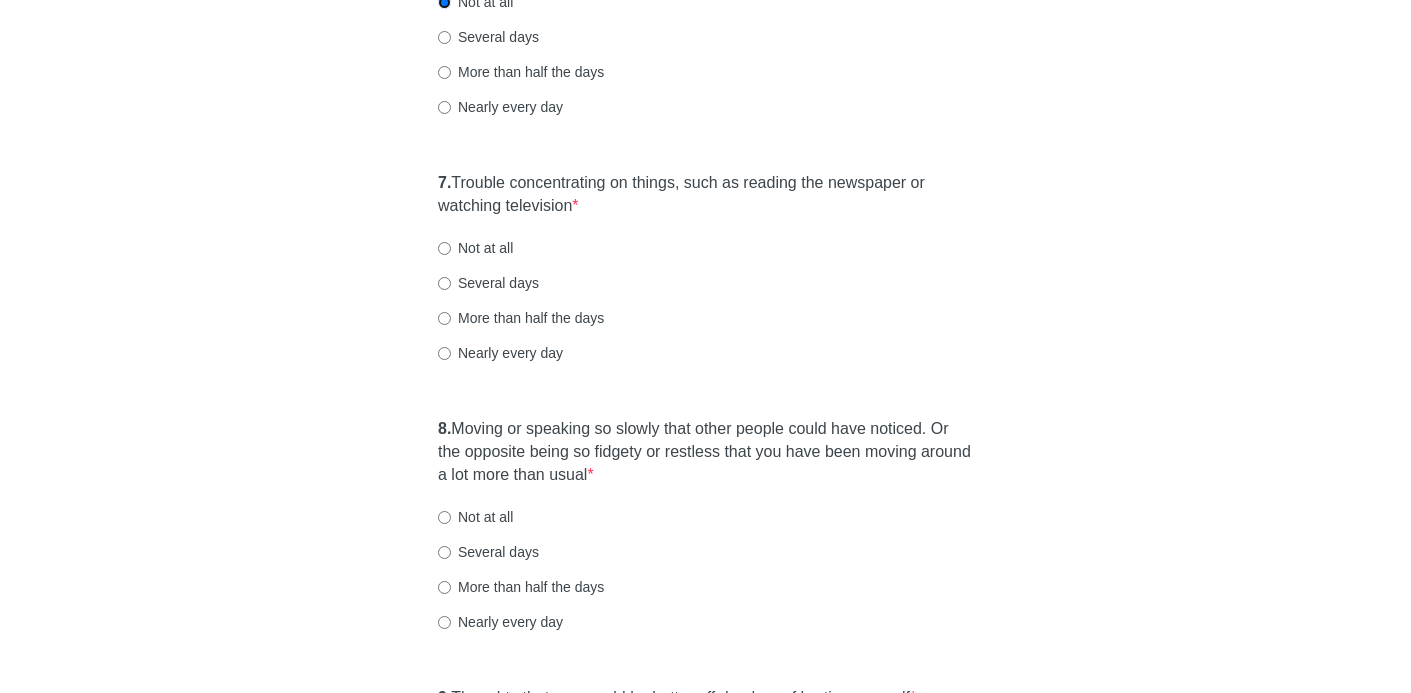 scroll, scrollTop: 1451, scrollLeft: 0, axis: vertical 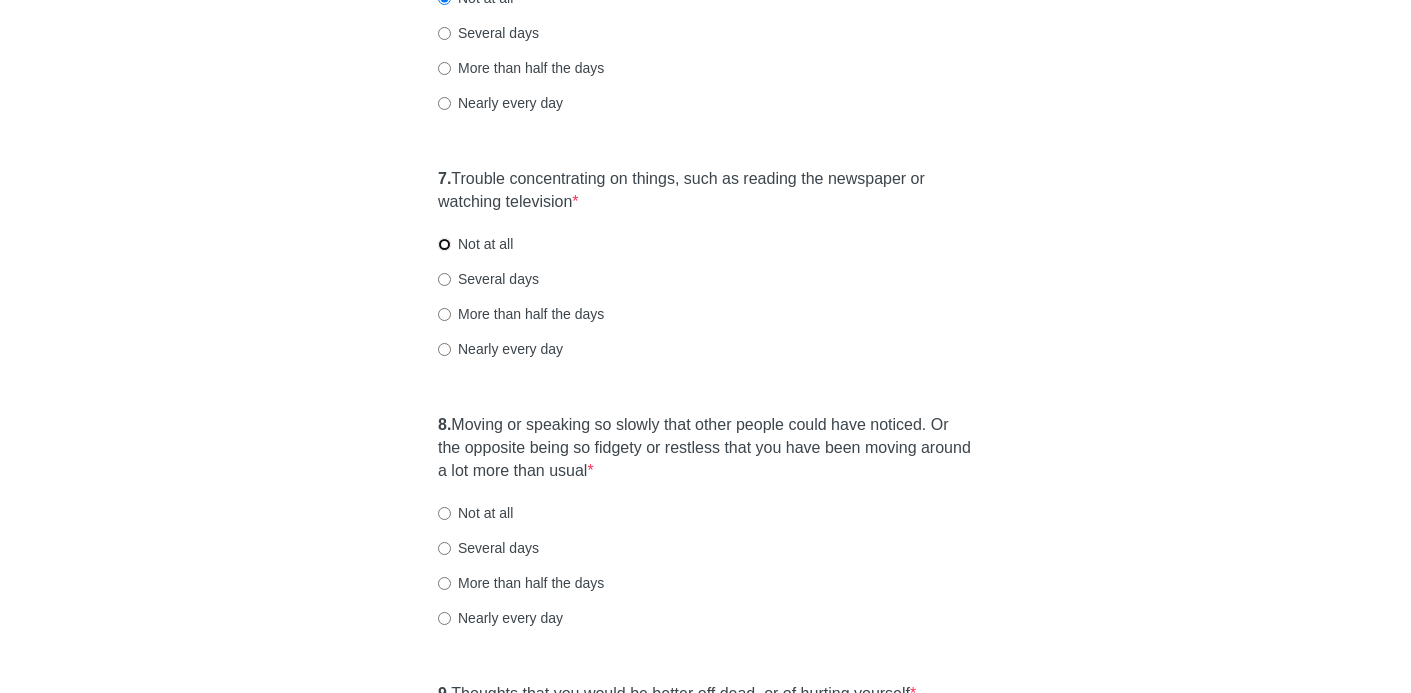 click on "Not at all" at bounding box center [444, 244] 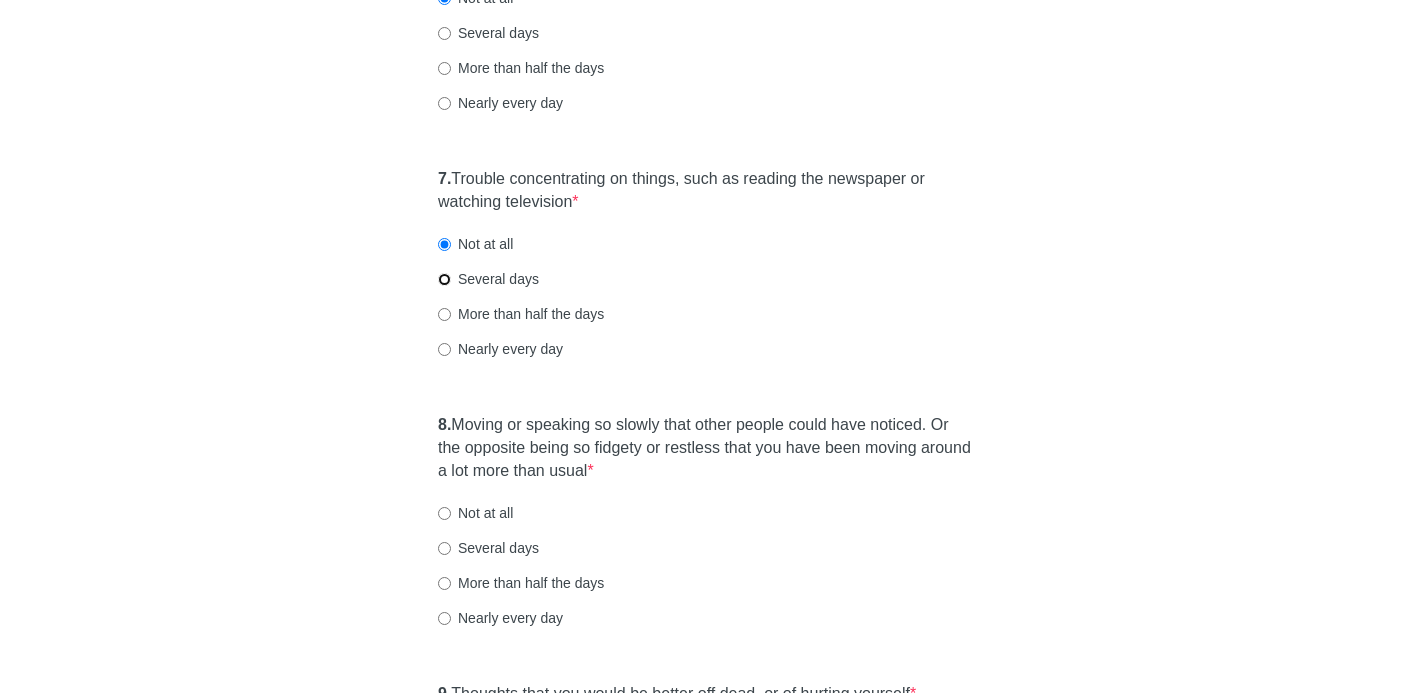 click on "Several days" at bounding box center (444, 279) 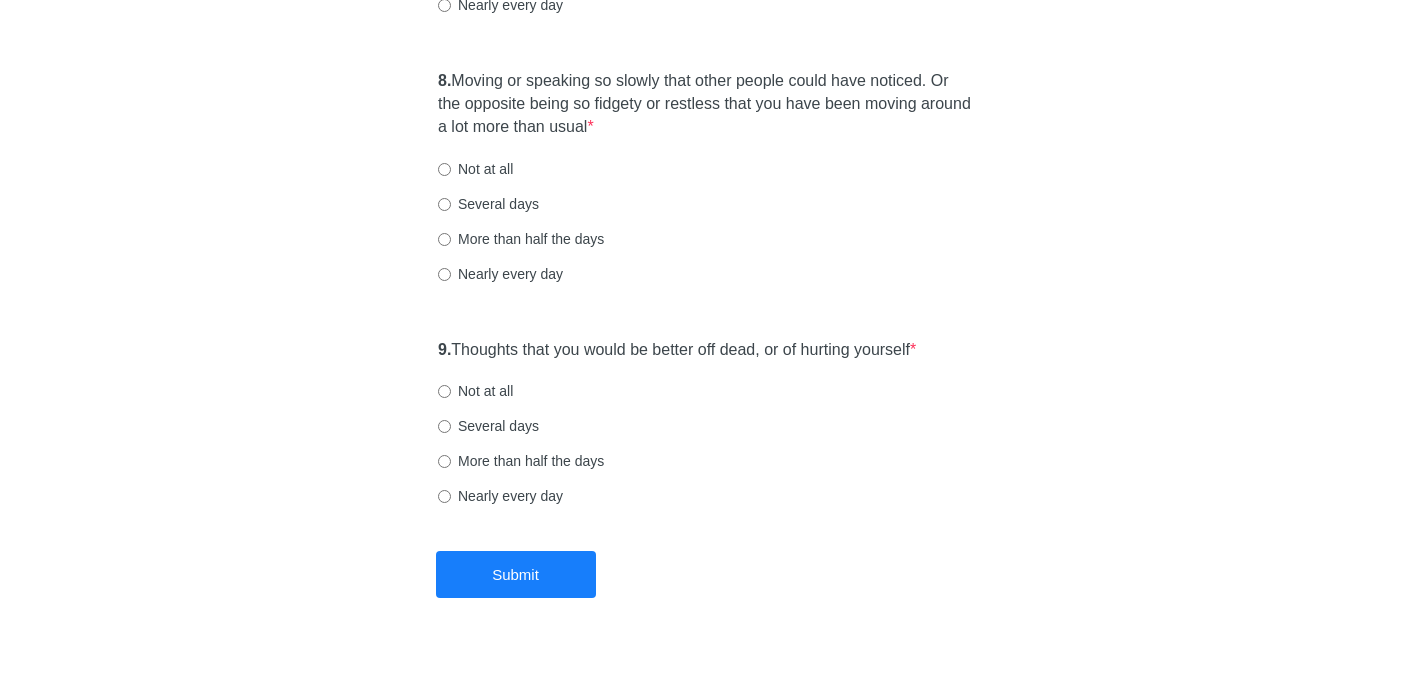 scroll, scrollTop: 1813, scrollLeft: 0, axis: vertical 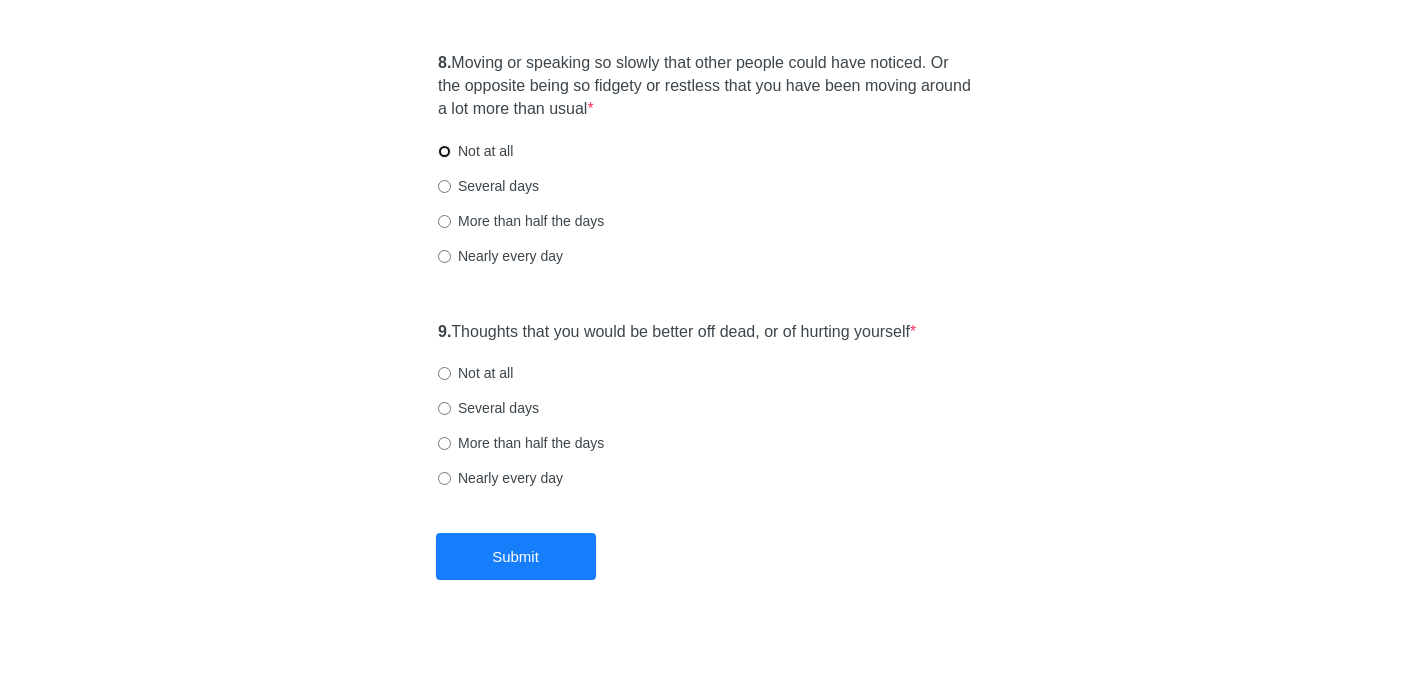 click on "Not at all" at bounding box center (444, 151) 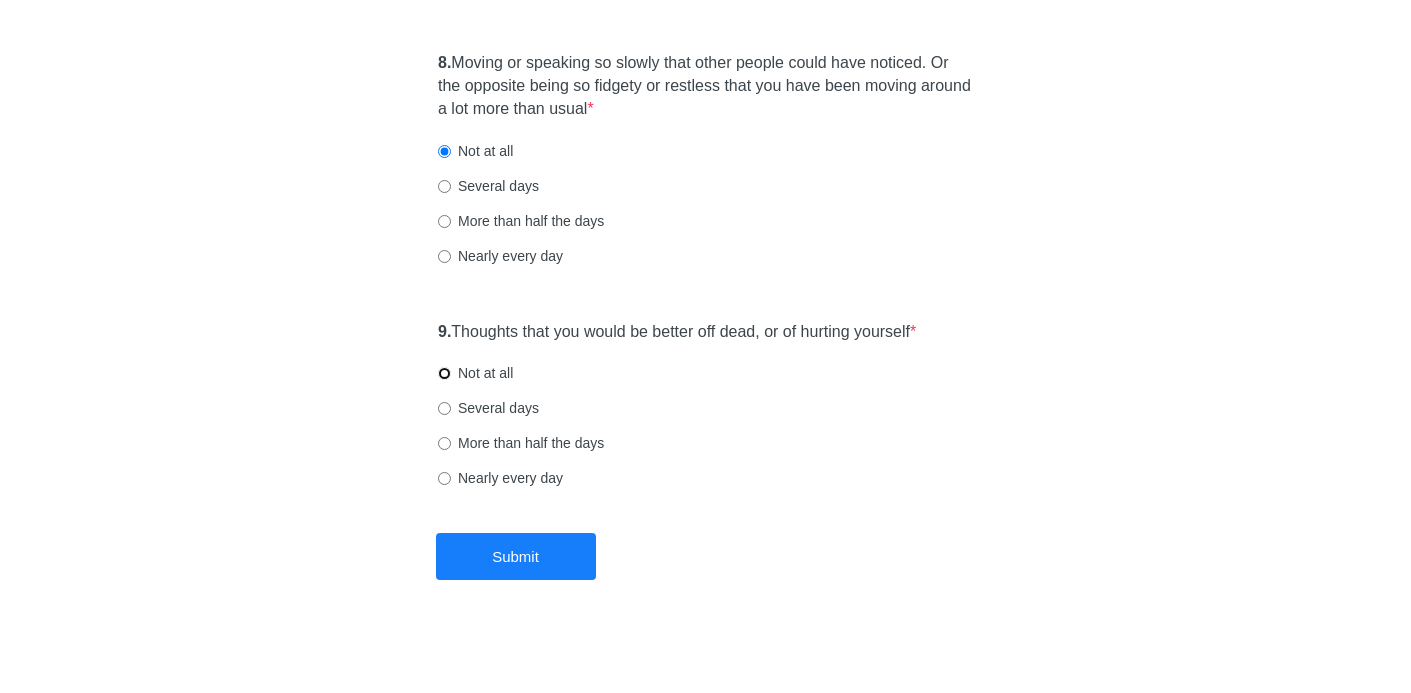 click on "Not at all" at bounding box center [444, 373] 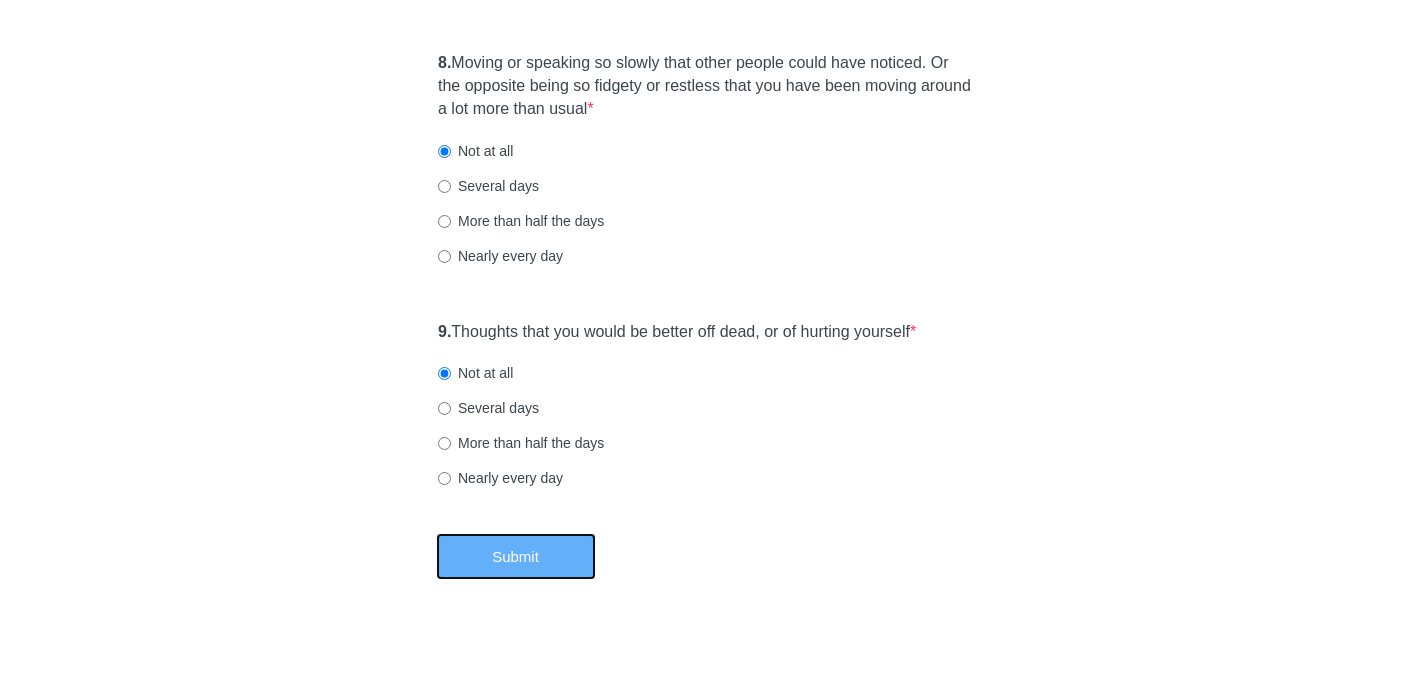 click on "Submit" at bounding box center [516, 556] 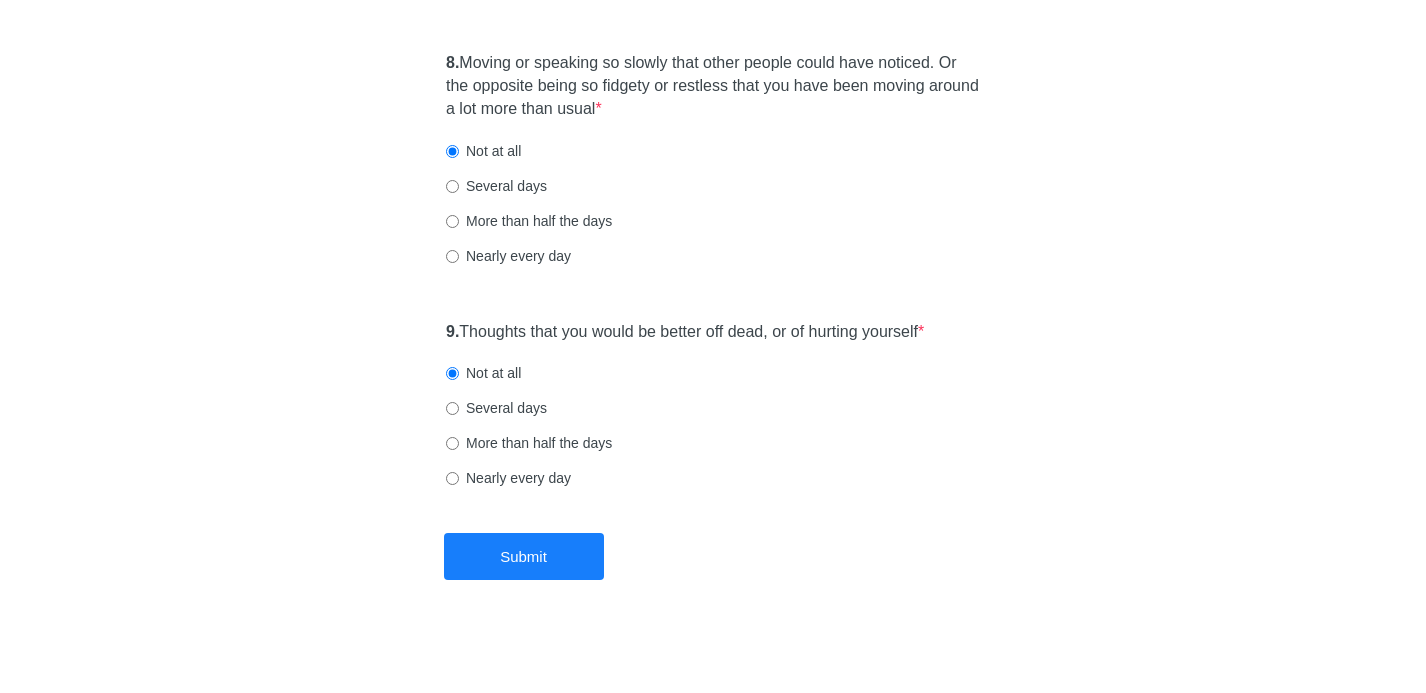 scroll, scrollTop: 0, scrollLeft: 0, axis: both 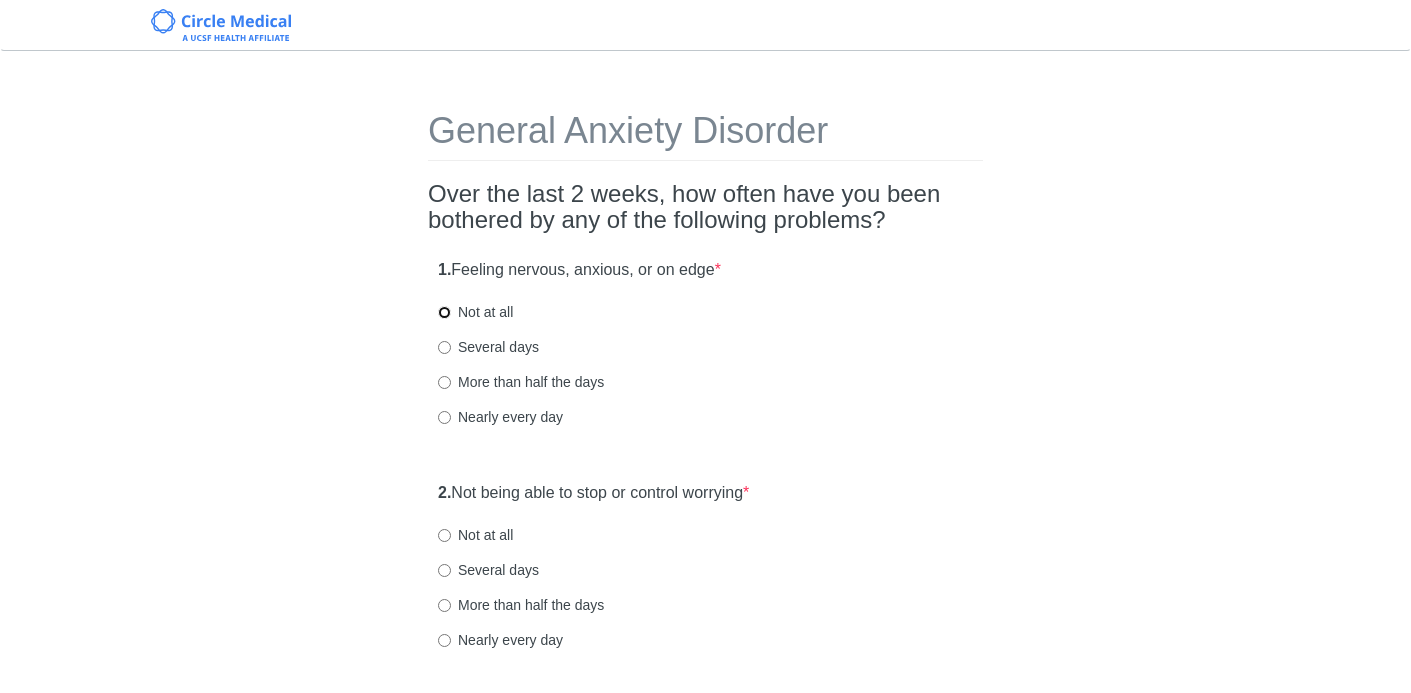 click on "Not at all" at bounding box center [444, 312] 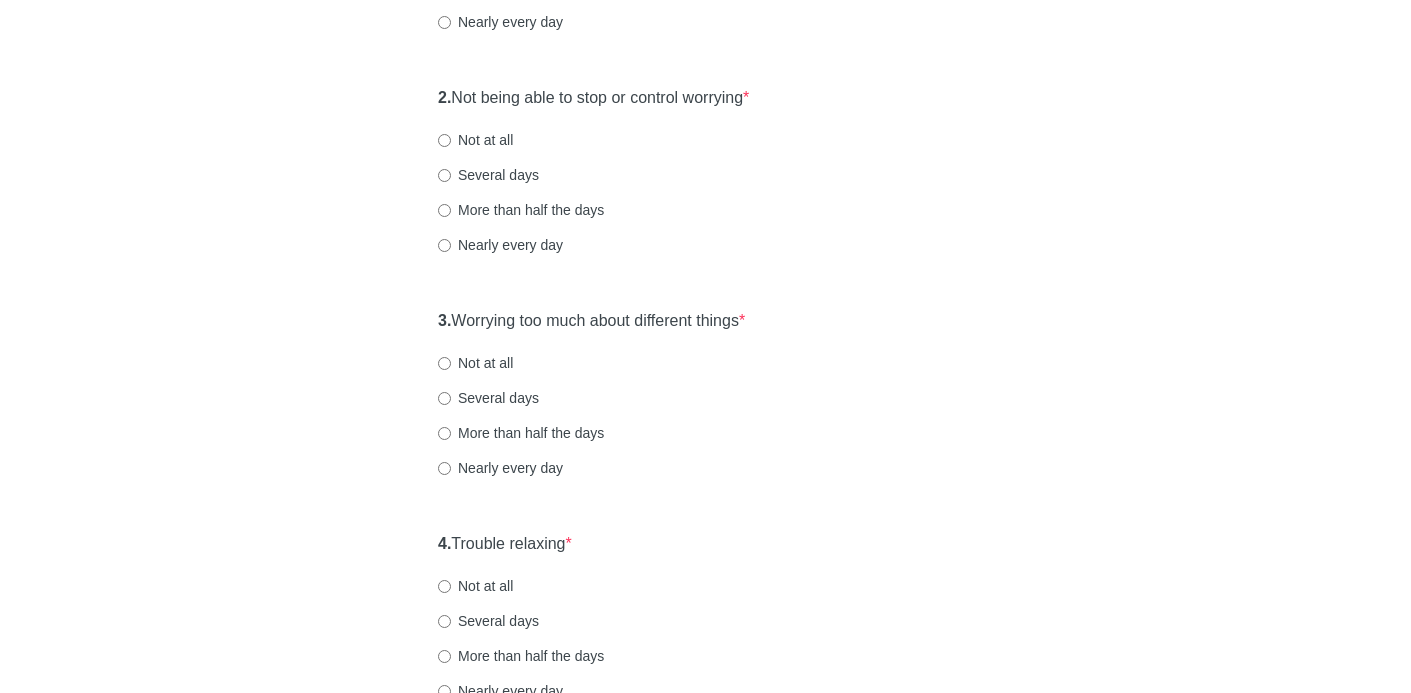 scroll, scrollTop: 412, scrollLeft: 0, axis: vertical 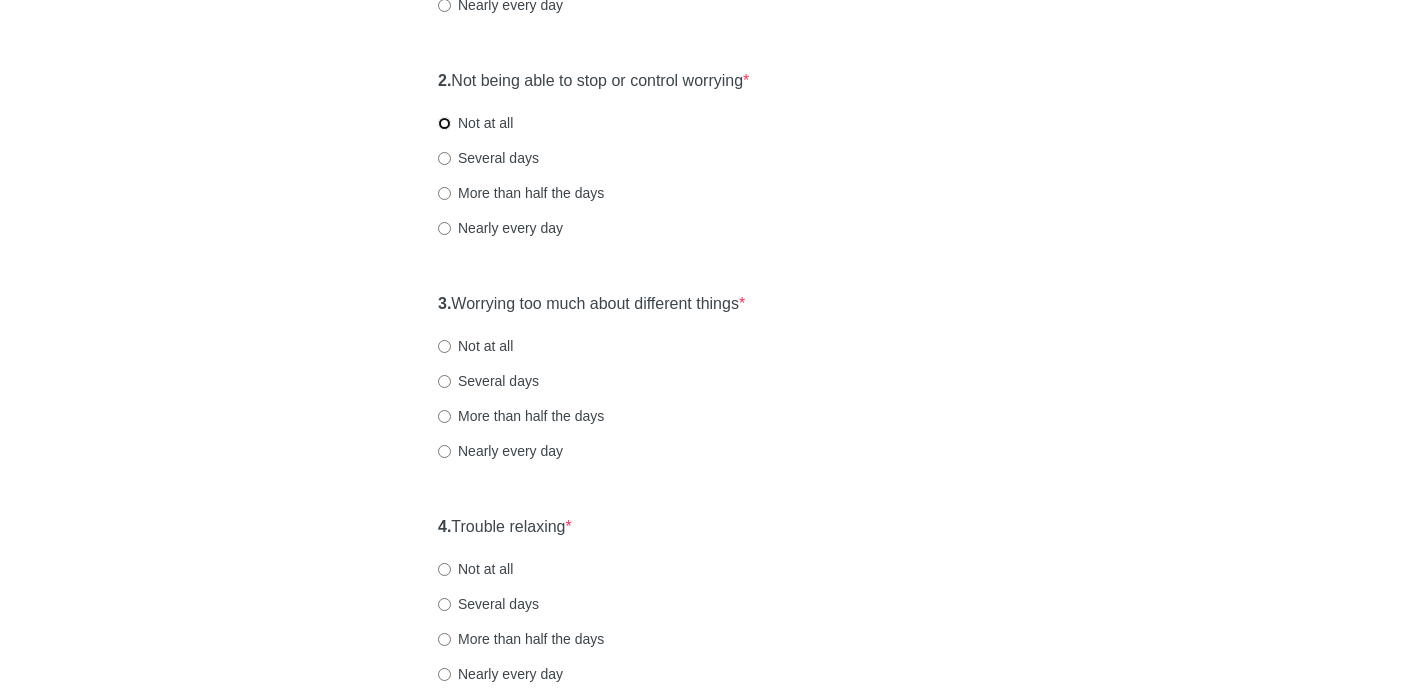 click on "Not at all" at bounding box center [444, 123] 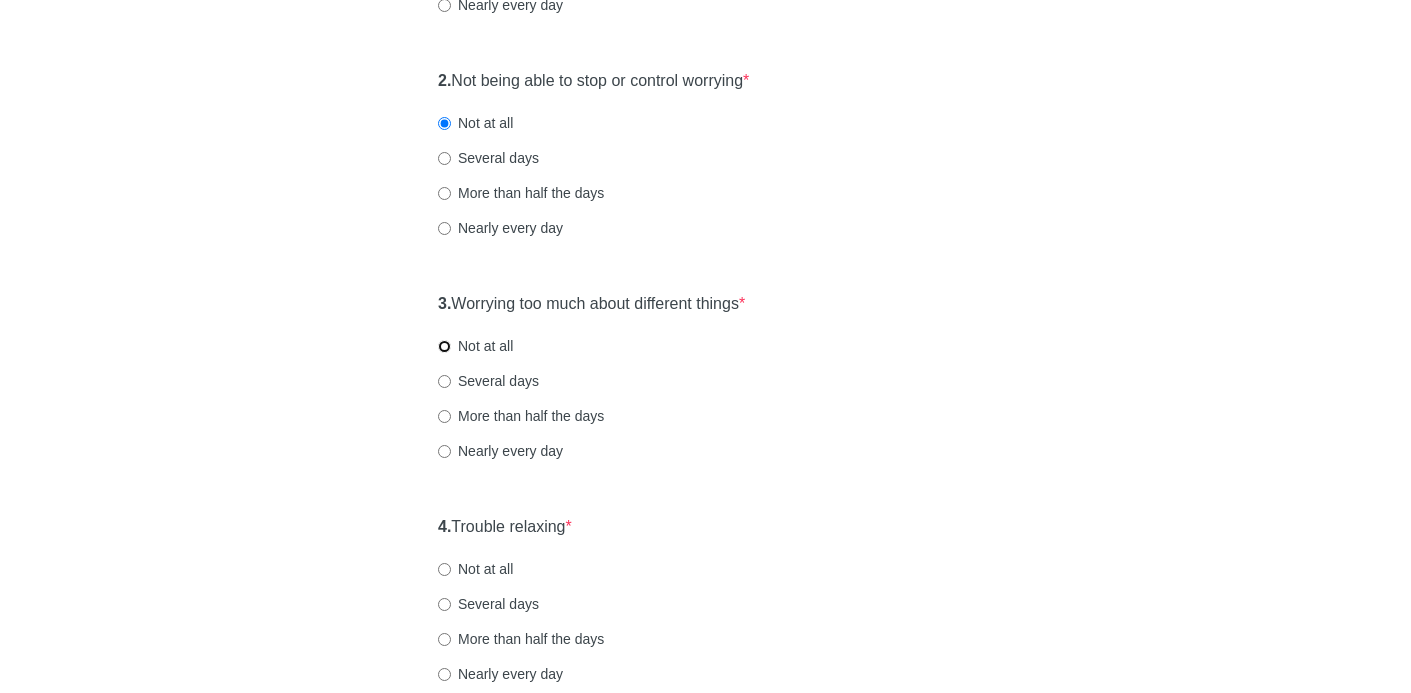 drag, startPoint x: 441, startPoint y: 344, endPoint x: 559, endPoint y: 356, distance: 118.6086 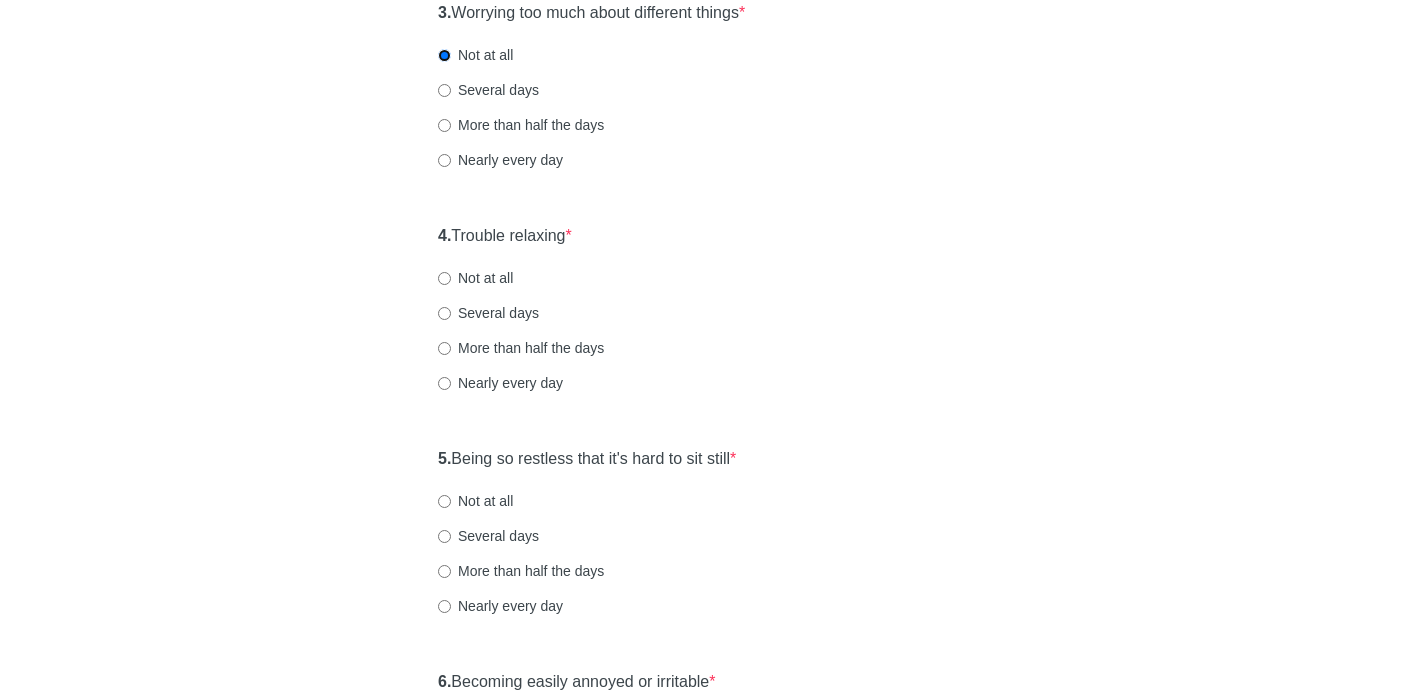 scroll, scrollTop: 712, scrollLeft: 0, axis: vertical 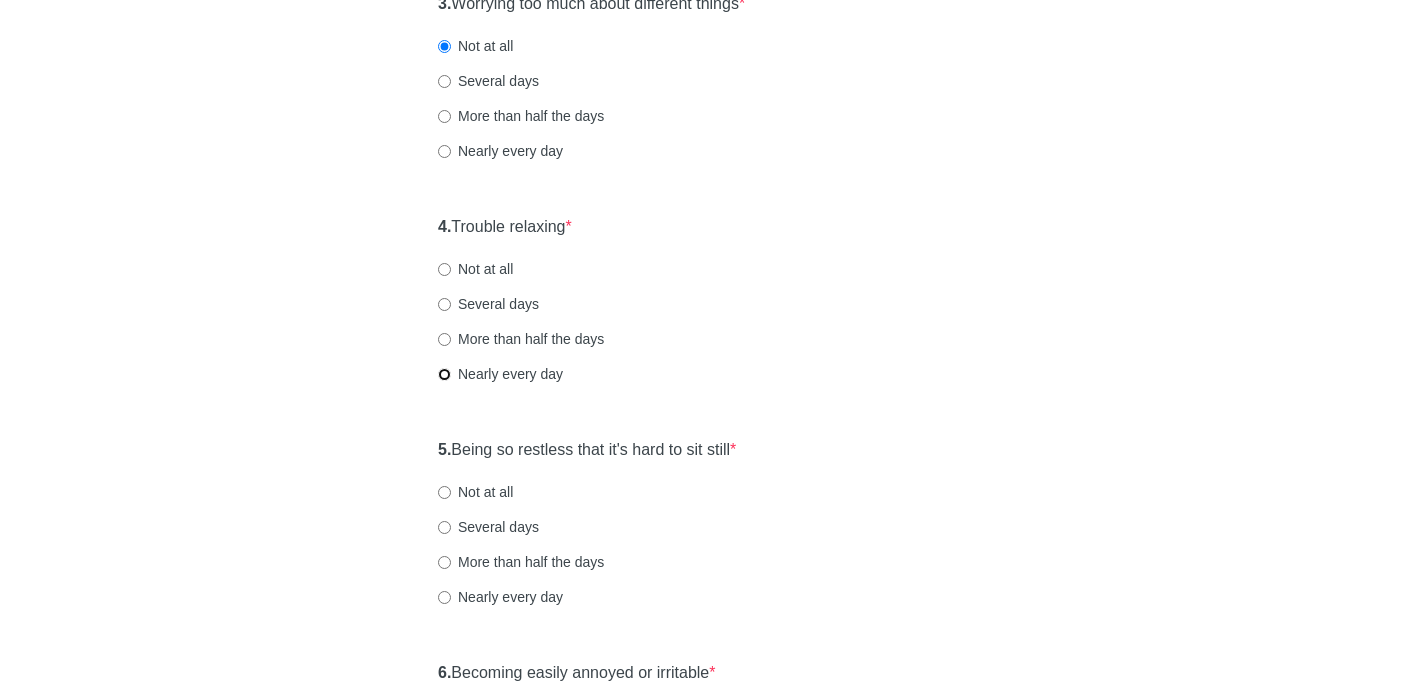 click on "Nearly every day" at bounding box center (444, 374) 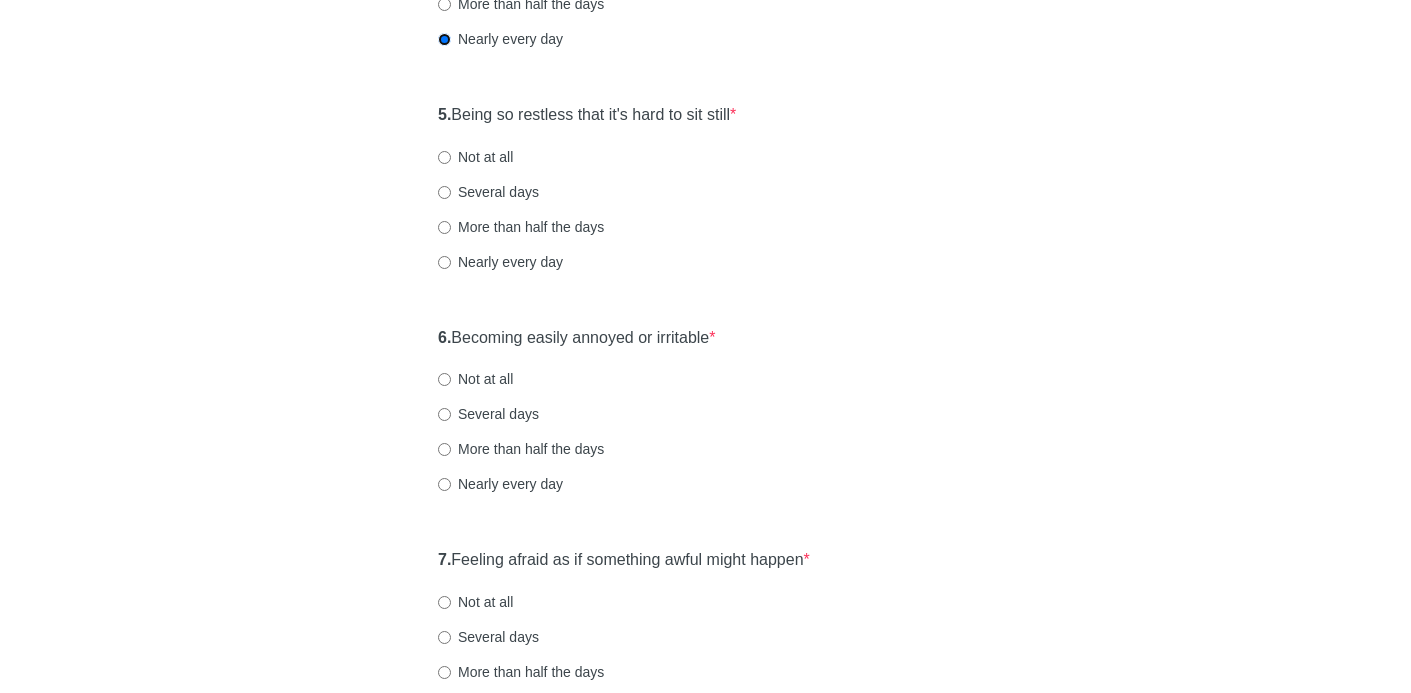 scroll, scrollTop: 1064, scrollLeft: 0, axis: vertical 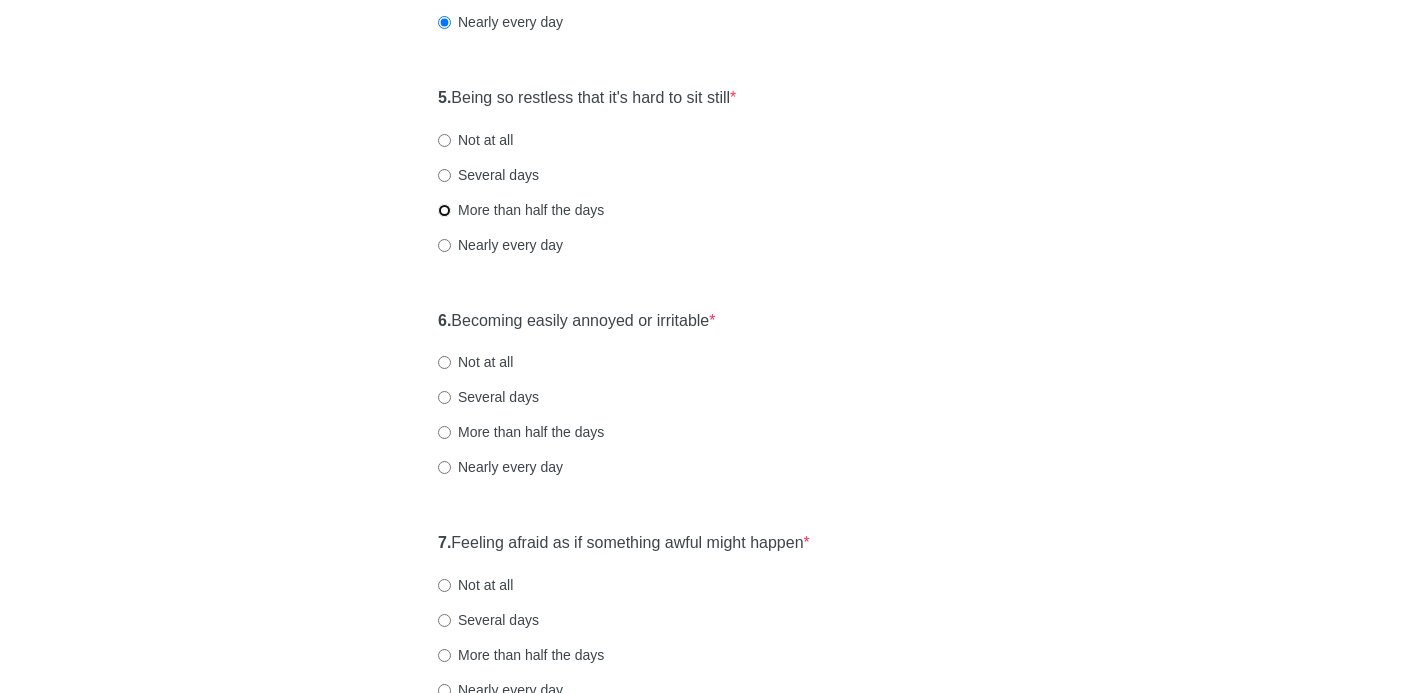 click on "More than half the days" at bounding box center (444, 210) 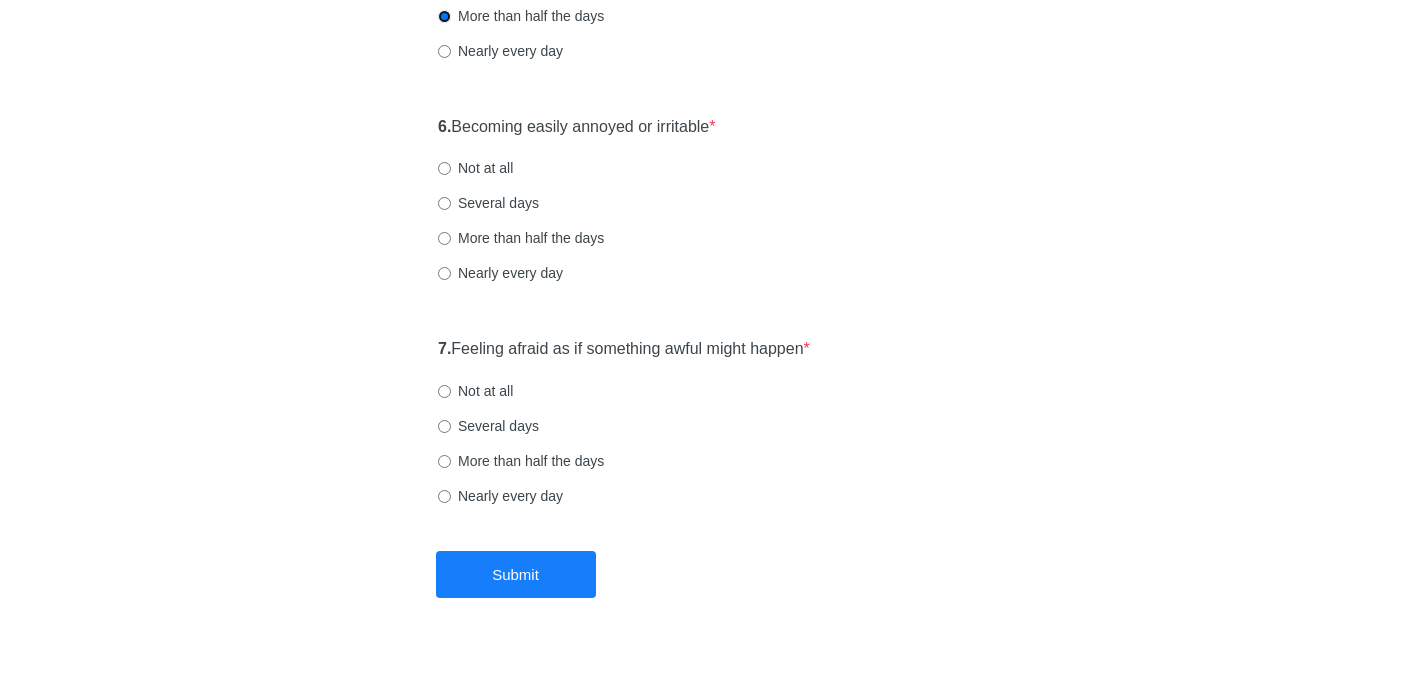 scroll, scrollTop: 1266, scrollLeft: 0, axis: vertical 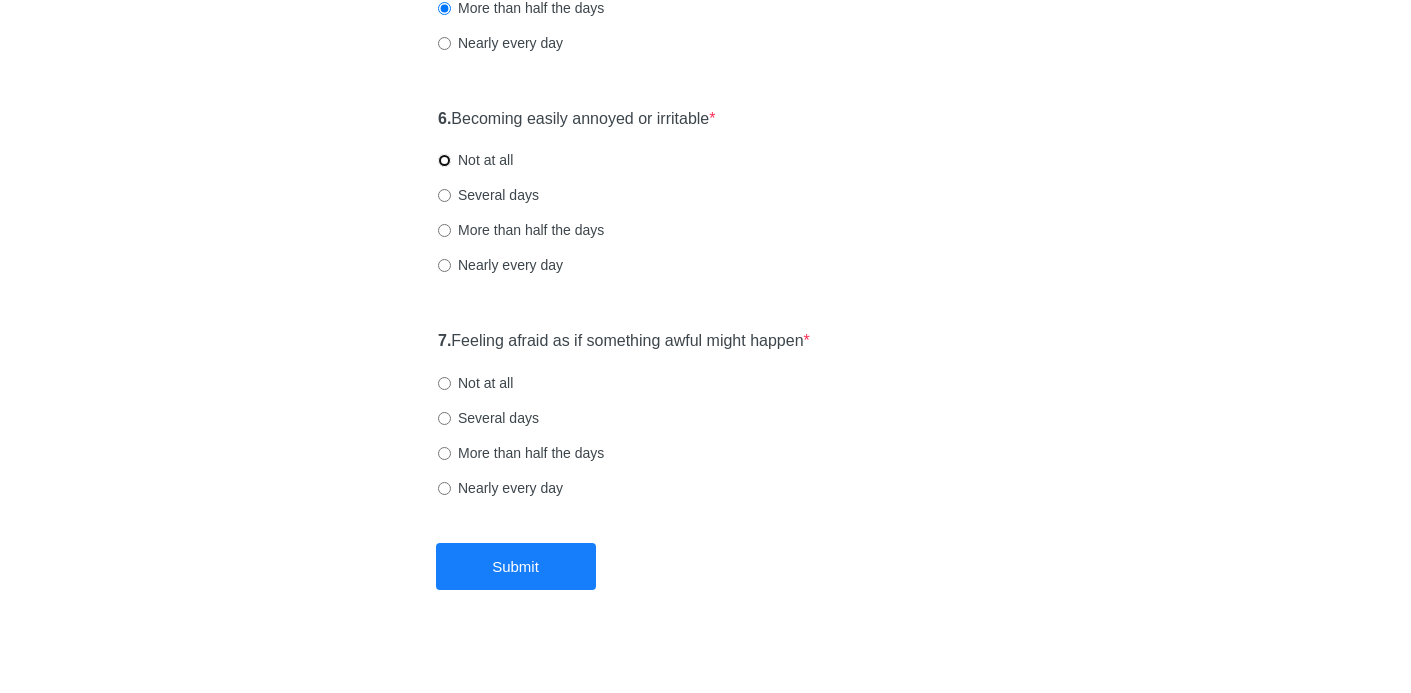 click on "Not at all" at bounding box center [444, 160] 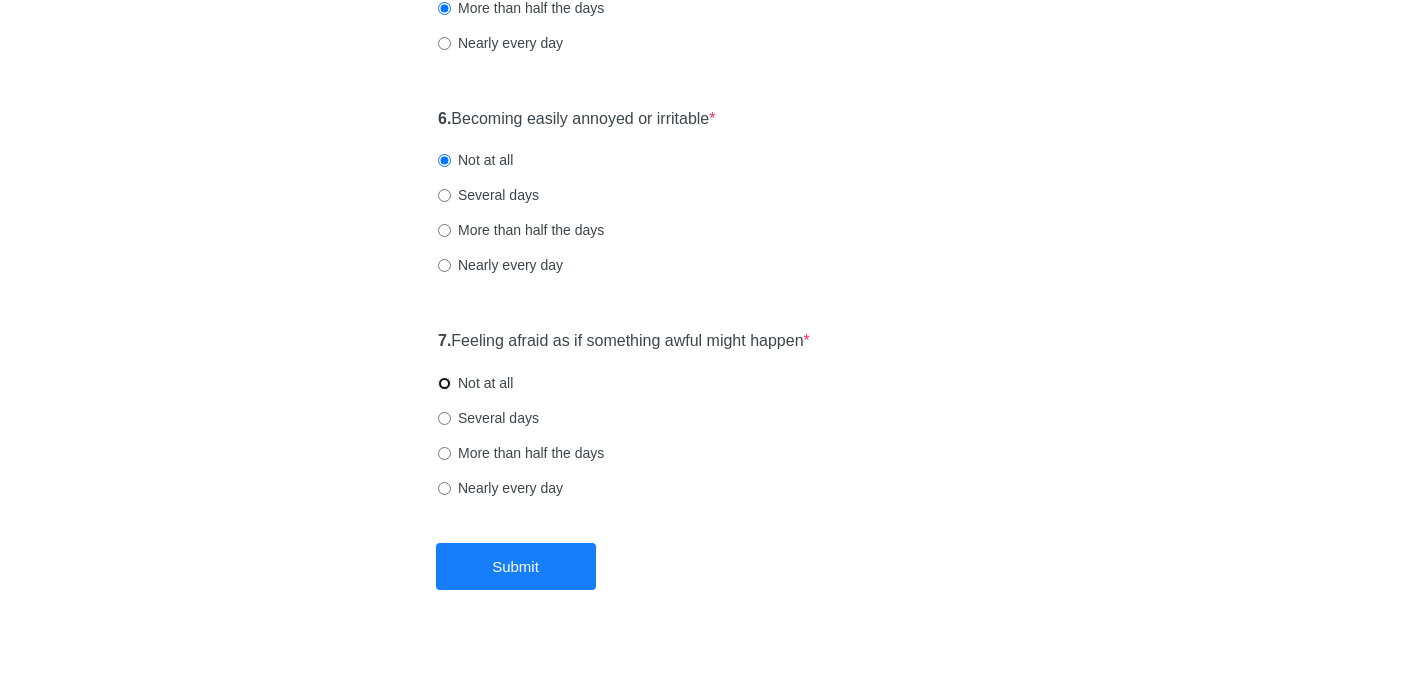click on "Not at all" at bounding box center [444, 383] 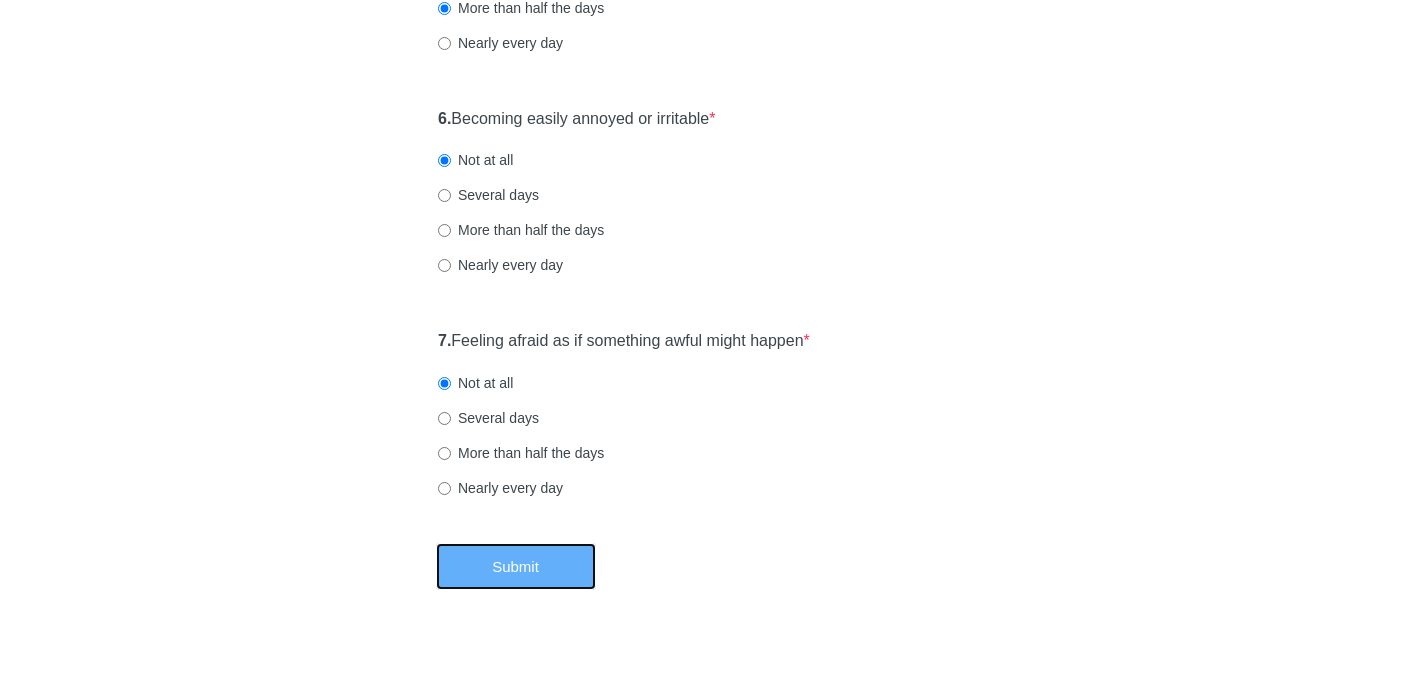 click on "Submit" at bounding box center (516, 566) 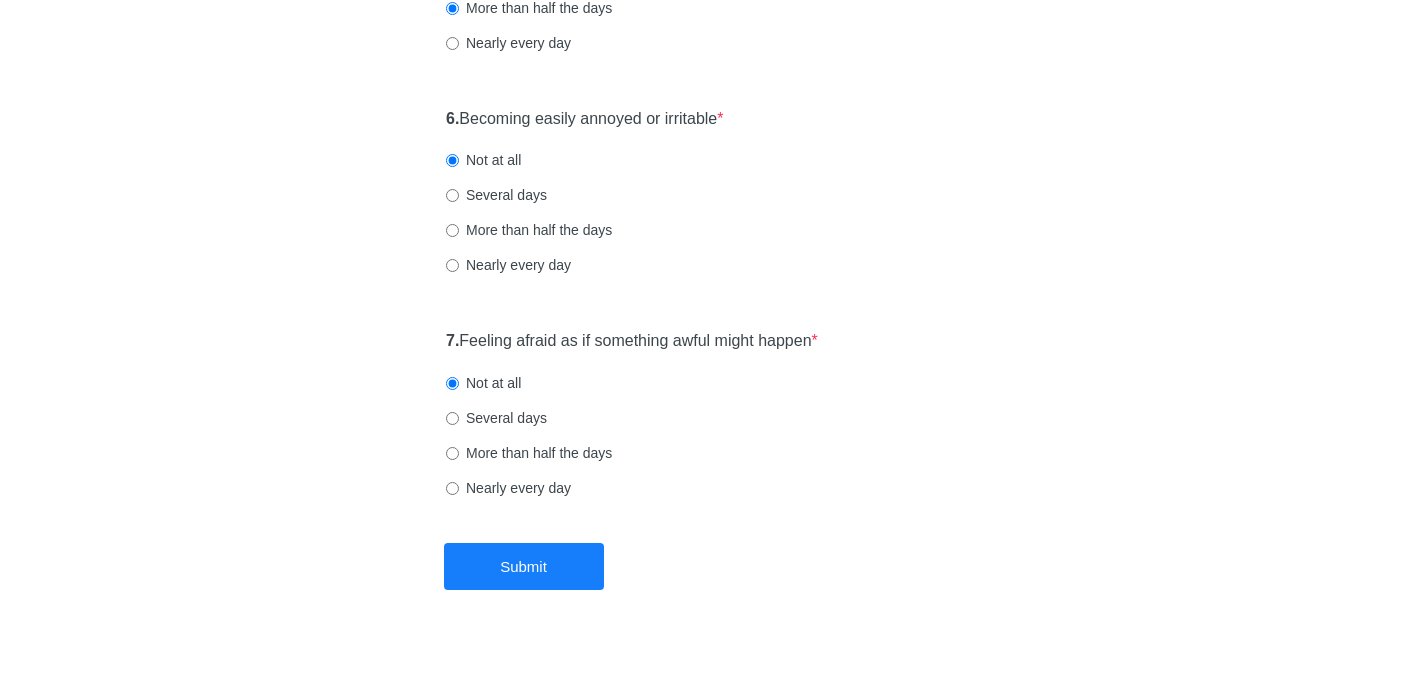 scroll, scrollTop: 0, scrollLeft: 0, axis: both 